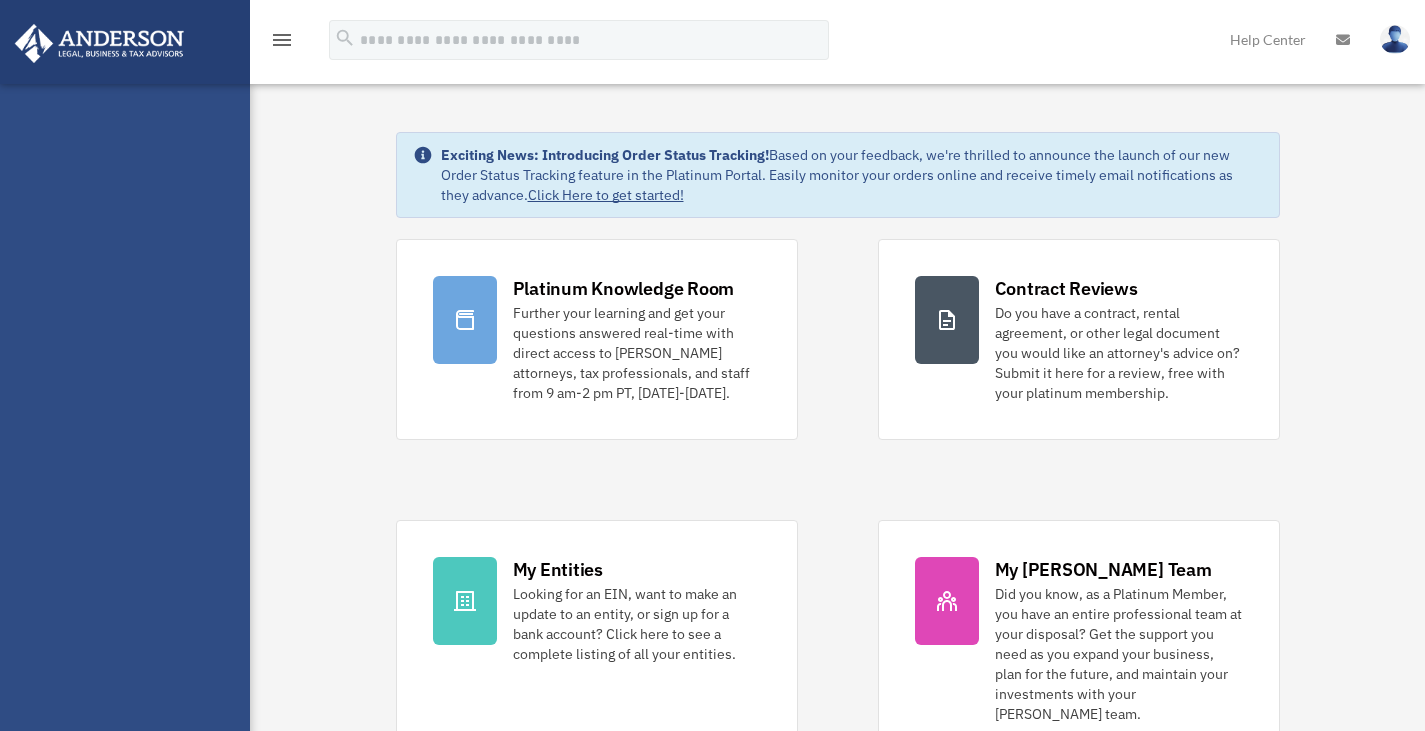scroll, scrollTop: 0, scrollLeft: 0, axis: both 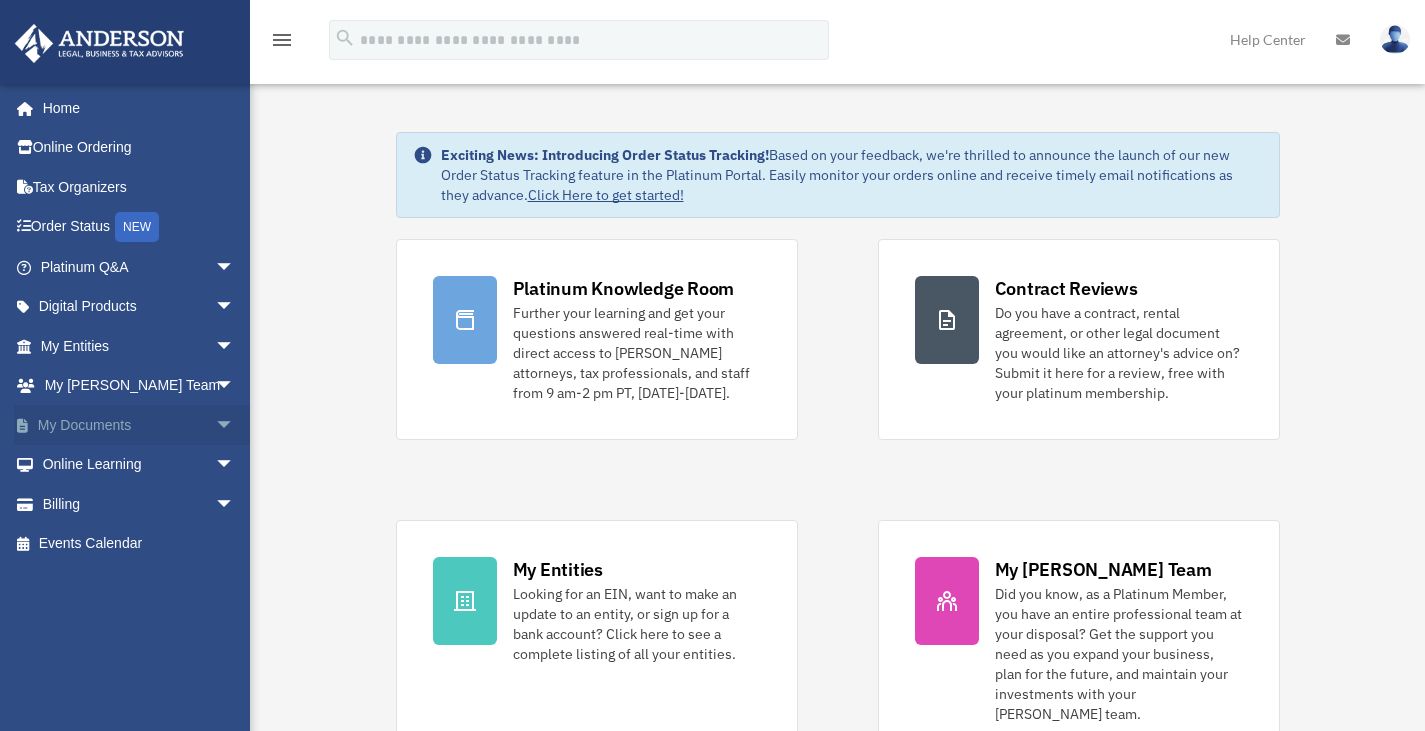 click on "My Documents arrow_drop_down" at bounding box center [139, 425] 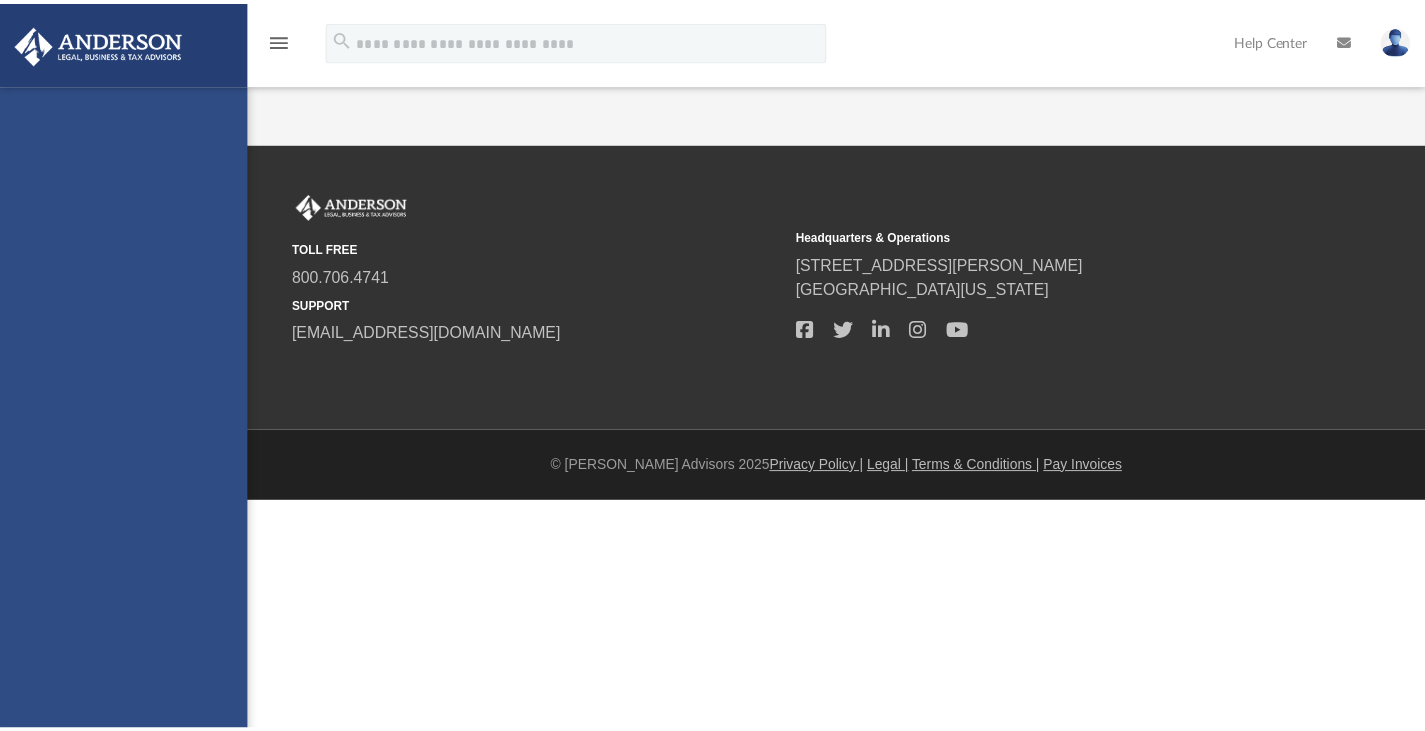 scroll, scrollTop: 0, scrollLeft: 0, axis: both 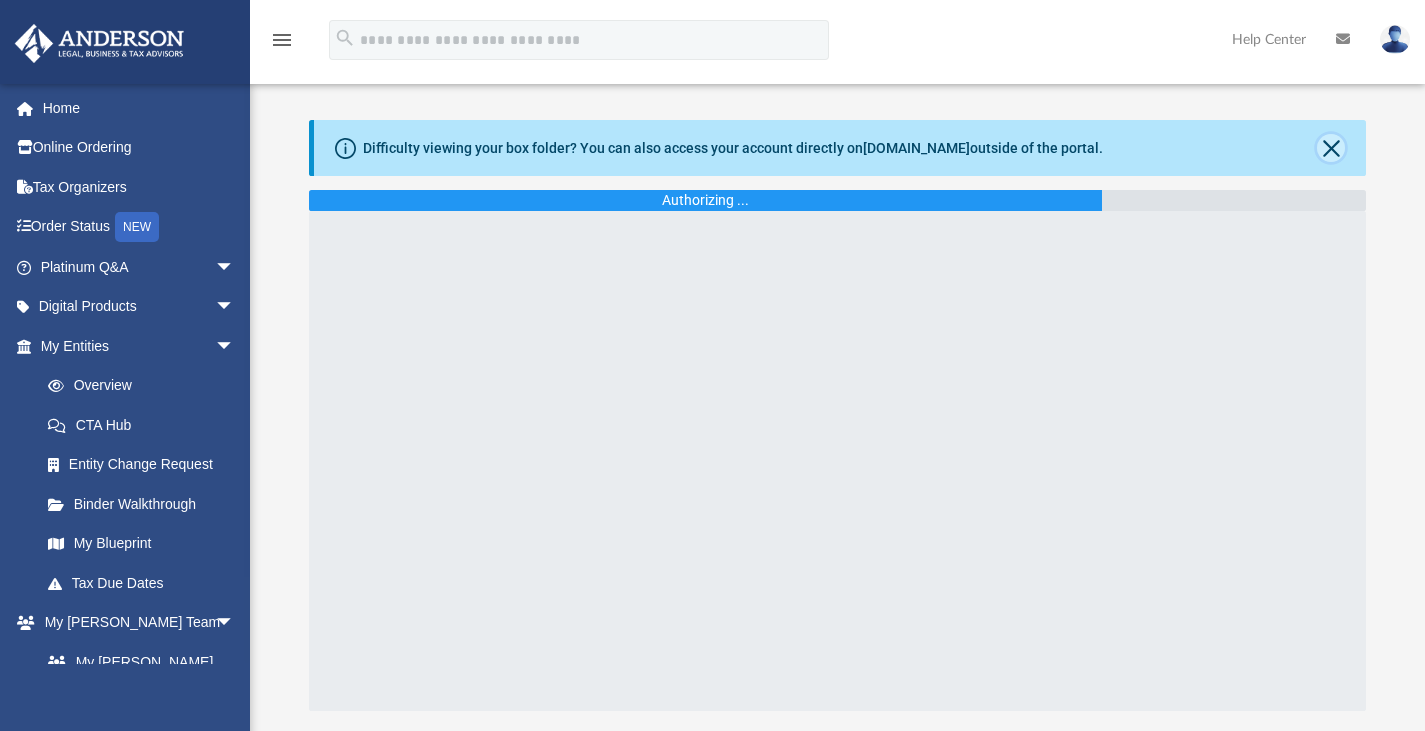 click 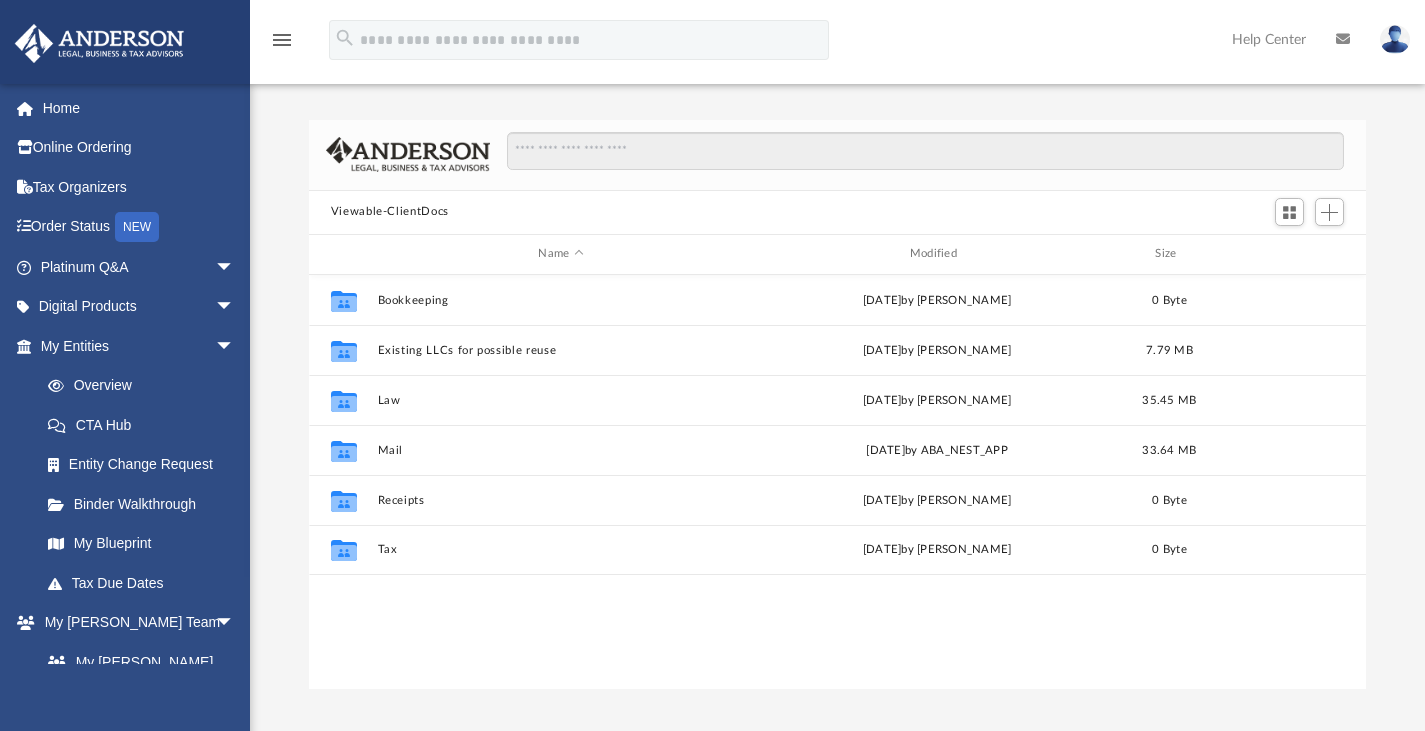 scroll, scrollTop: 16, scrollLeft: 16, axis: both 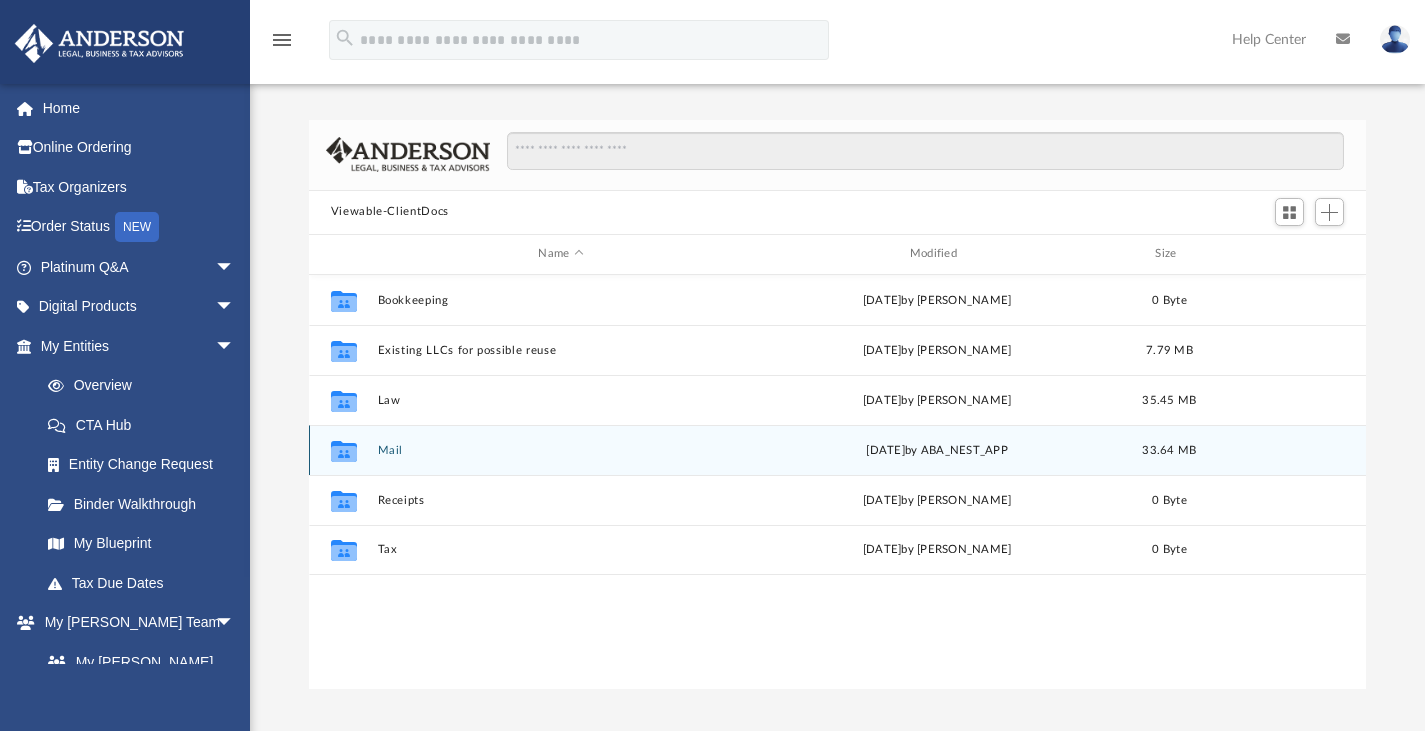 click on "Collaborated Folder Mail yesterday  by ABA_NEST_APP 33.64 MB" at bounding box center [838, 450] 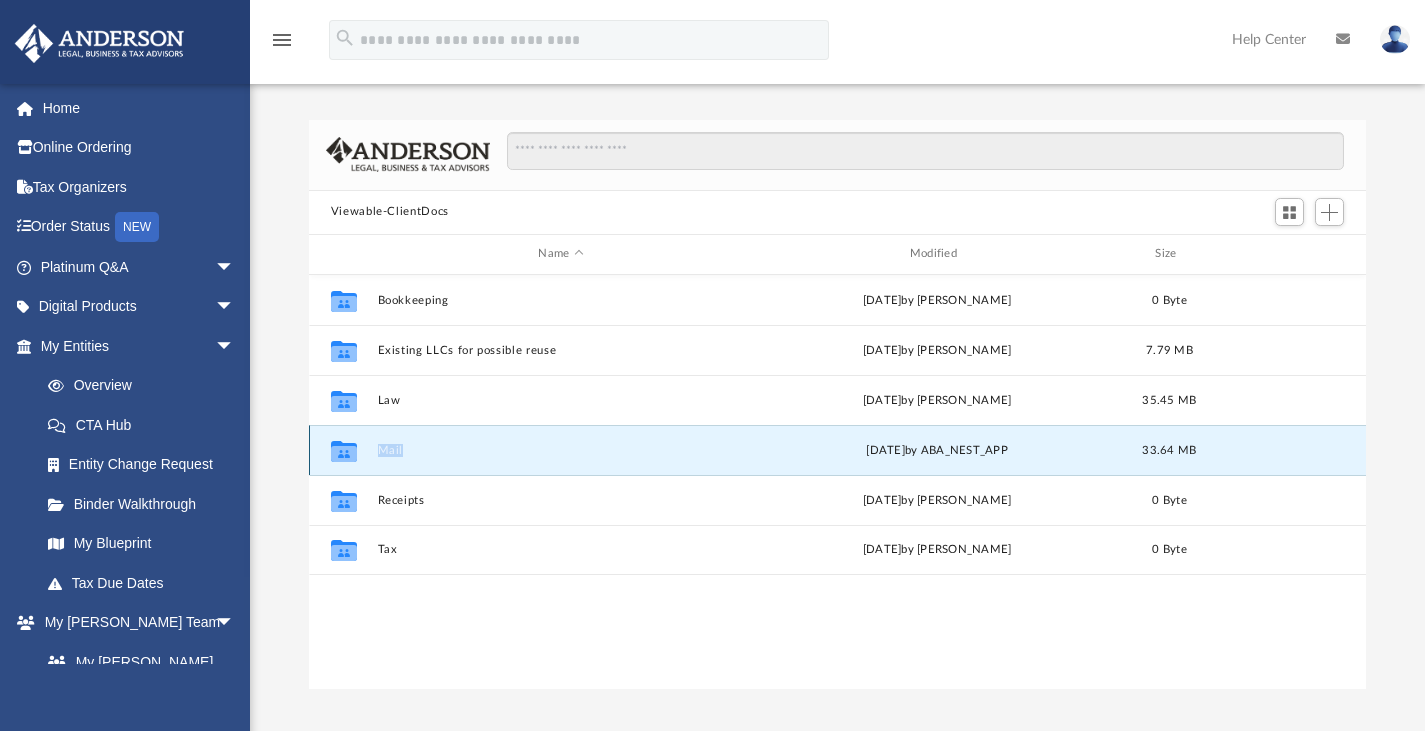 click on "Collaborated Folder Mail yesterday  by ABA_NEST_APP 33.64 MB" at bounding box center [838, 450] 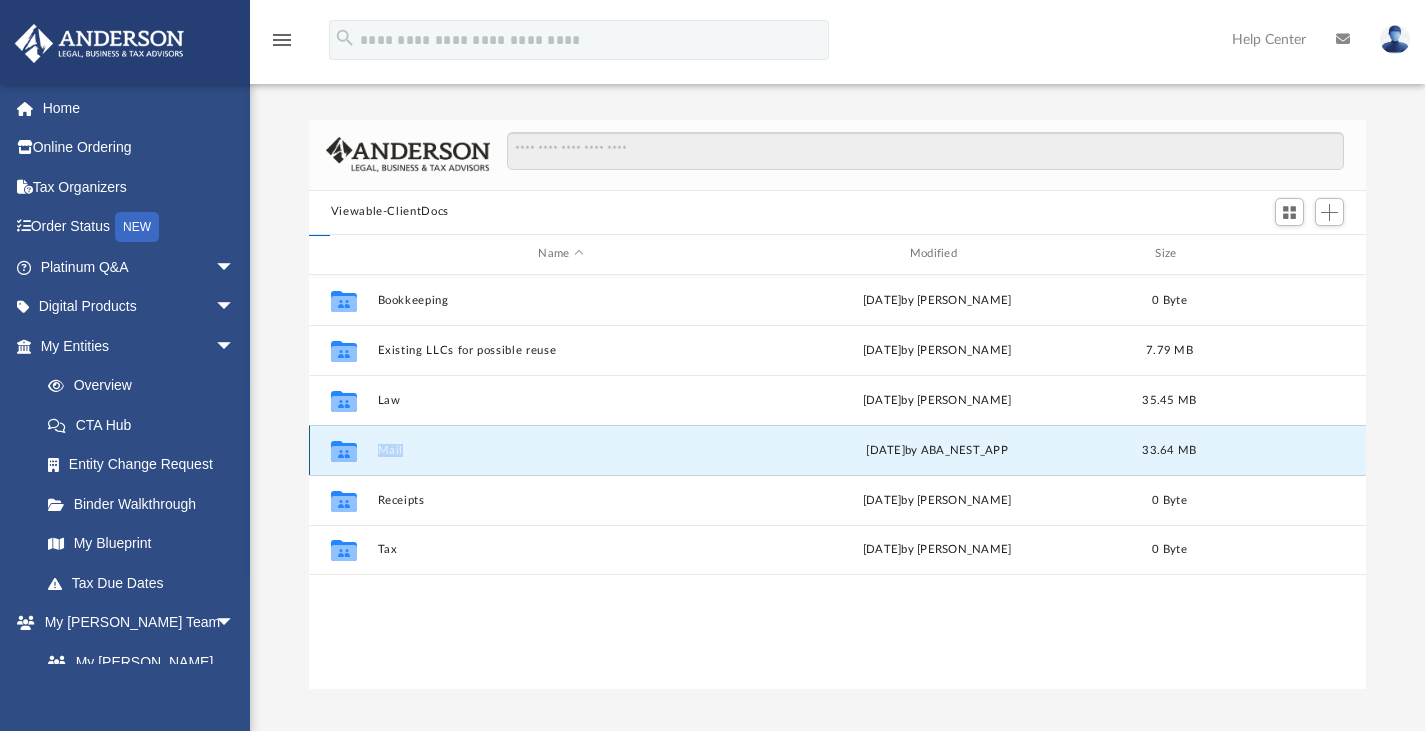 click on "Mail" at bounding box center (560, 449) 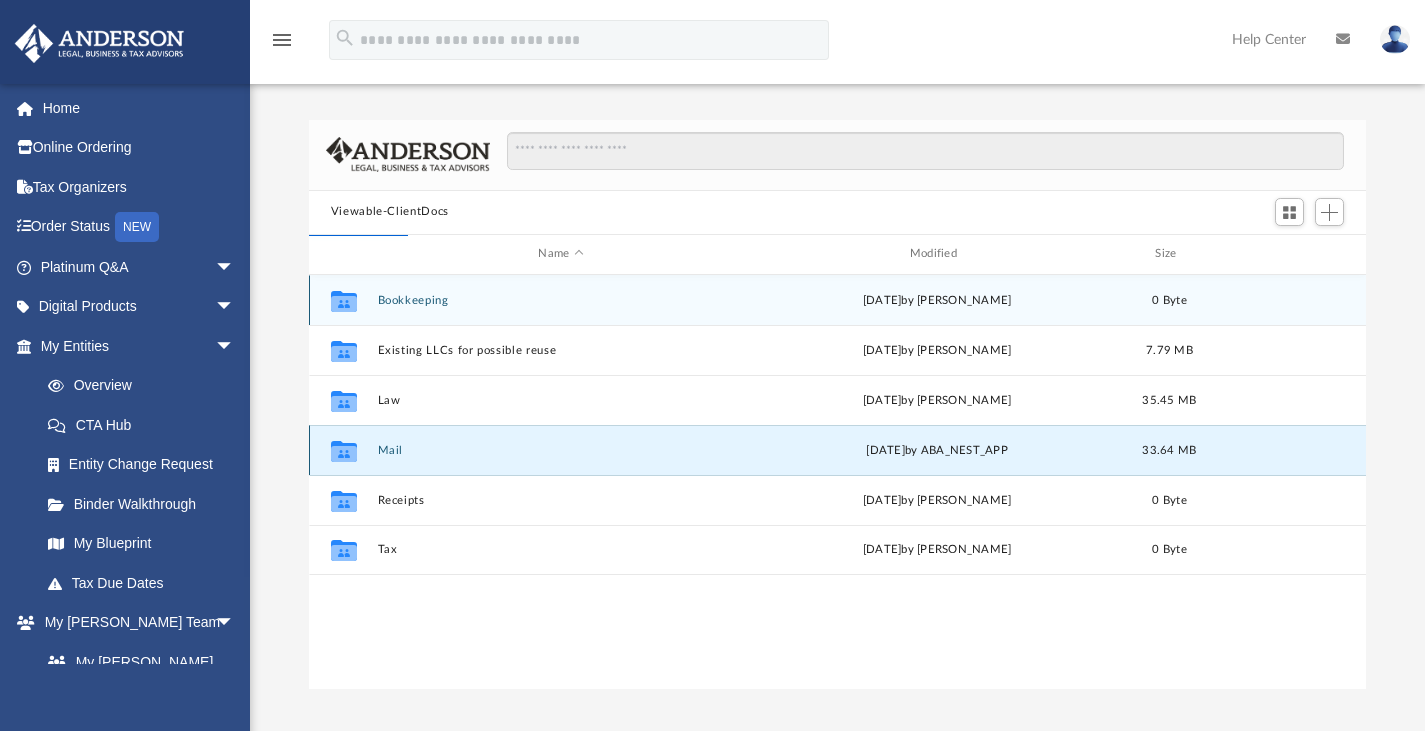 scroll, scrollTop: 378, scrollLeft: 1042, axis: both 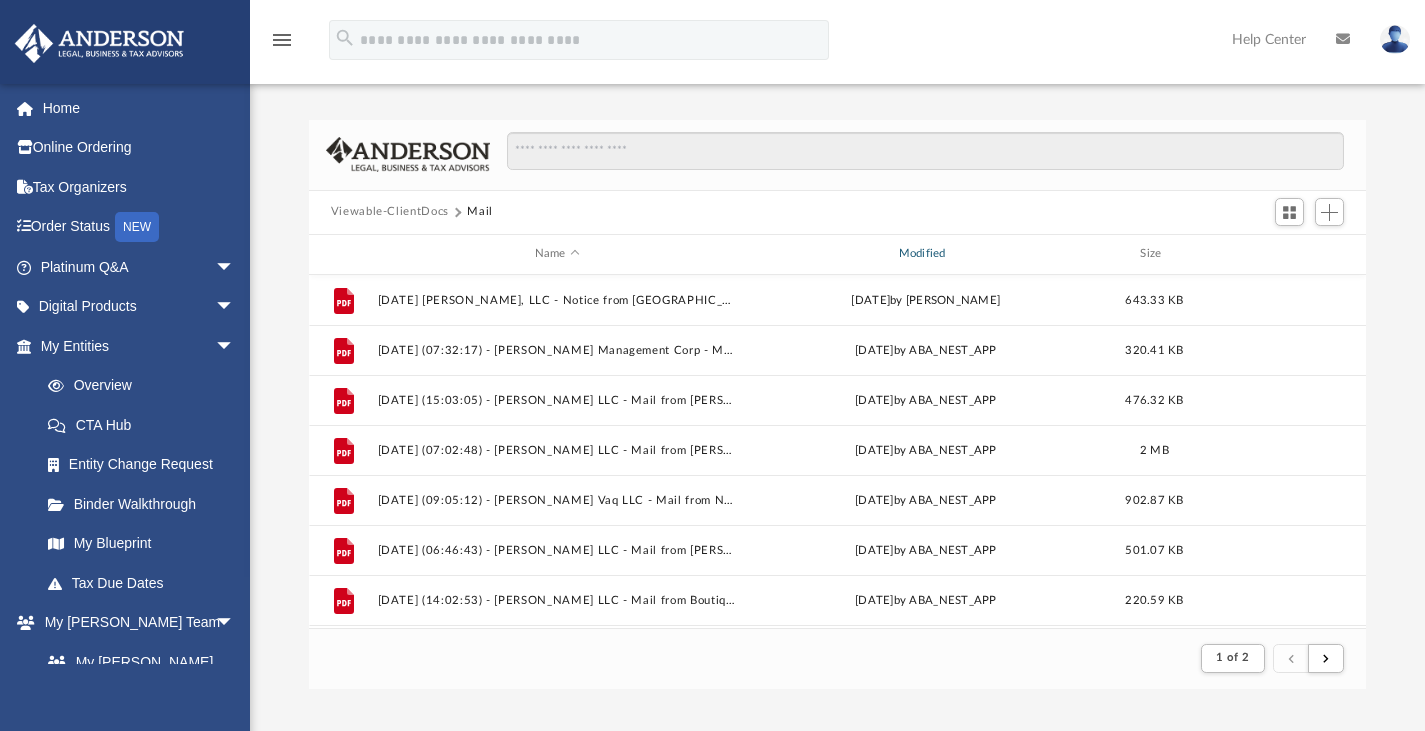 click on "Modified" at bounding box center (925, 254) 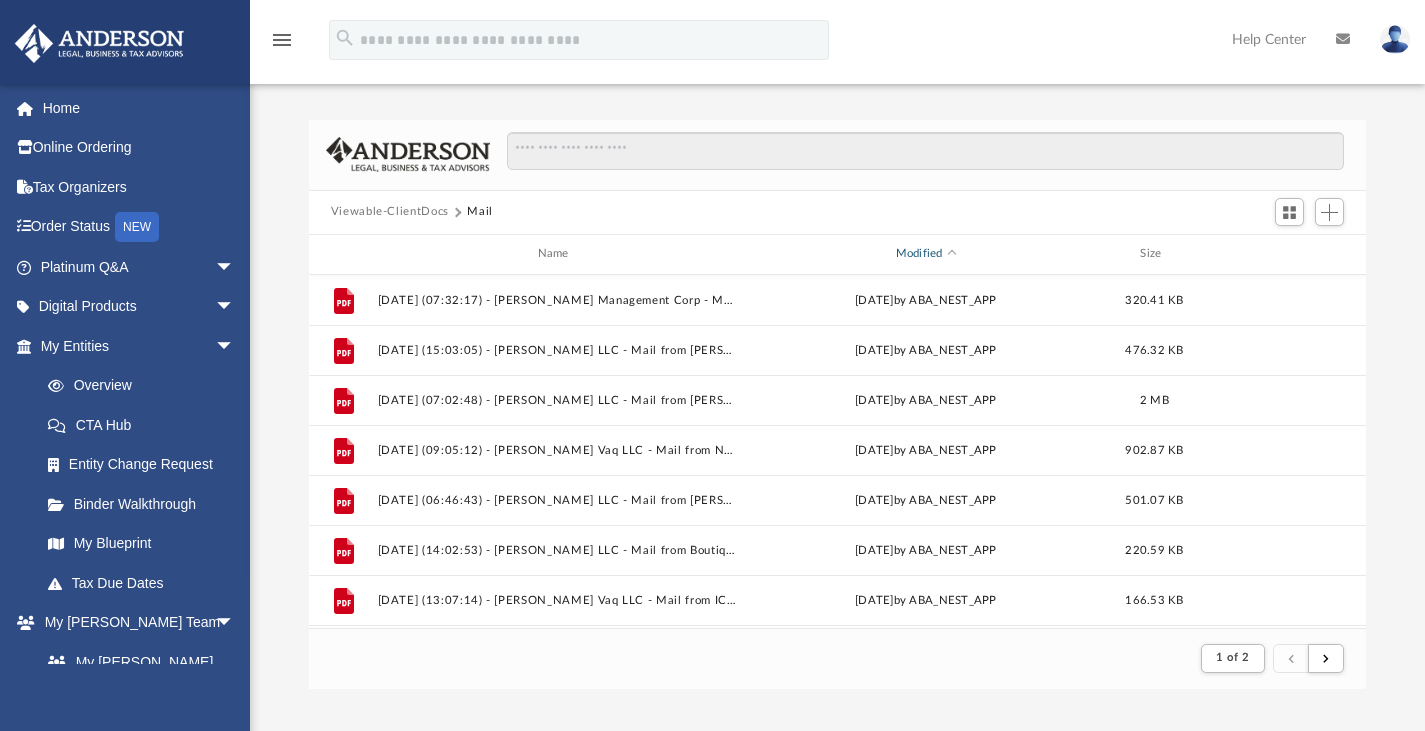 click on "Modified" at bounding box center (925, 254) 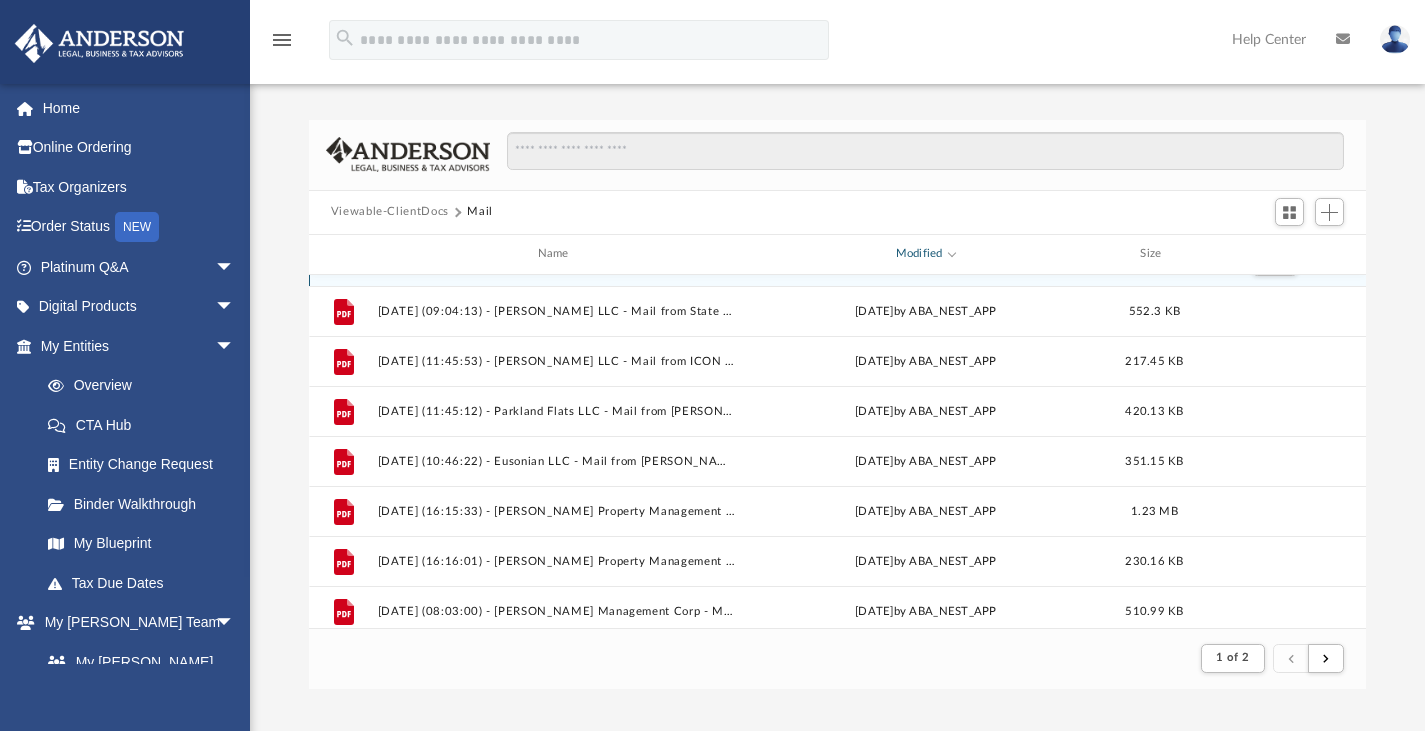 scroll, scrollTop: 651, scrollLeft: 0, axis: vertical 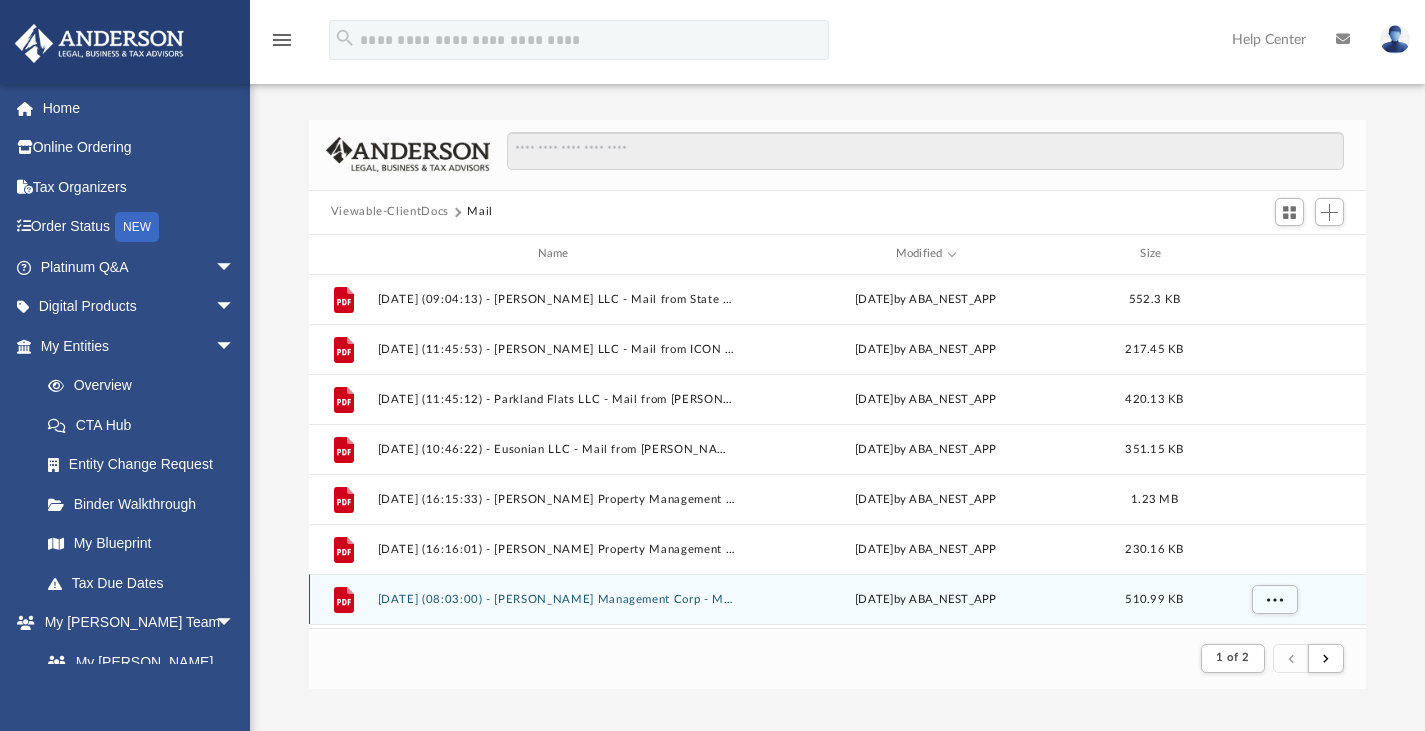 click on "2025.05.08 (08:03:00) - Hugh Management Corp - Mail from Florida Department of Revenue.pdf" at bounding box center (557, 598) 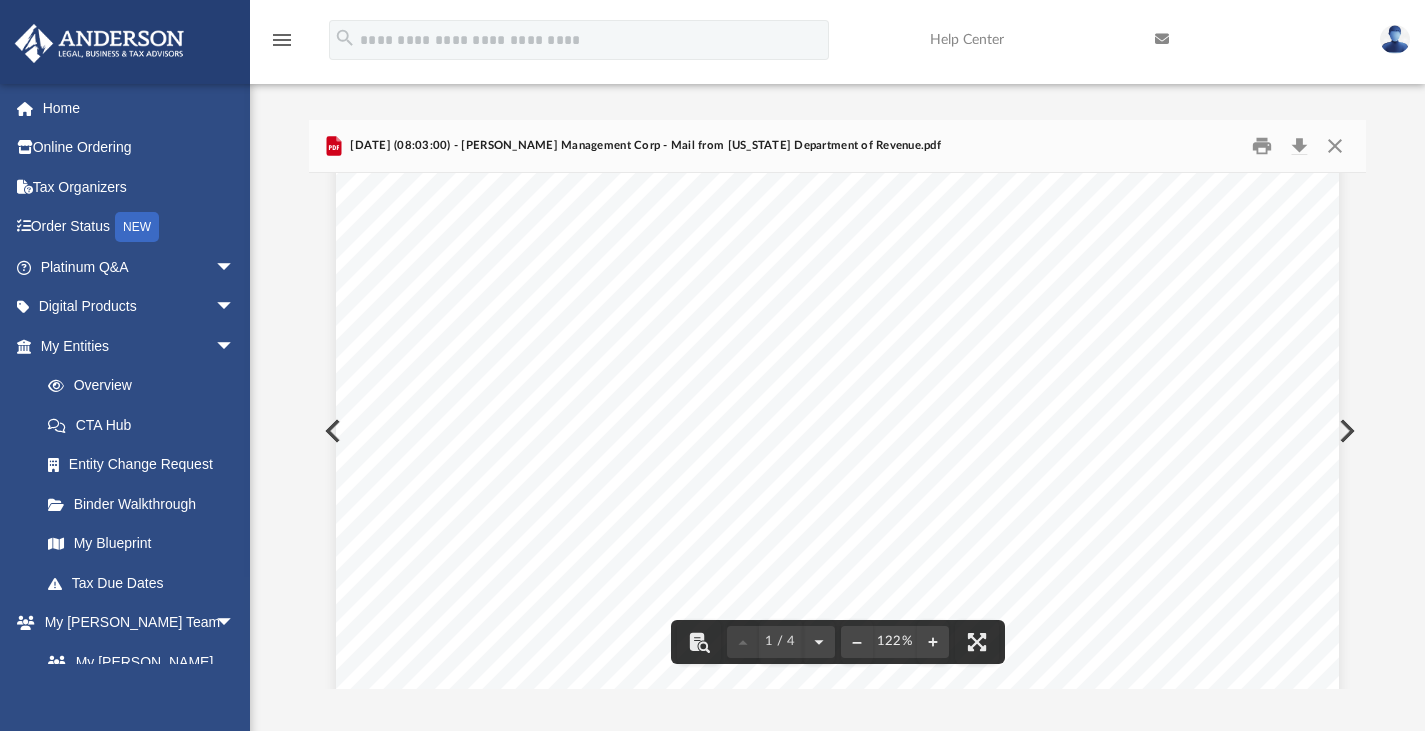 scroll, scrollTop: 836, scrollLeft: 0, axis: vertical 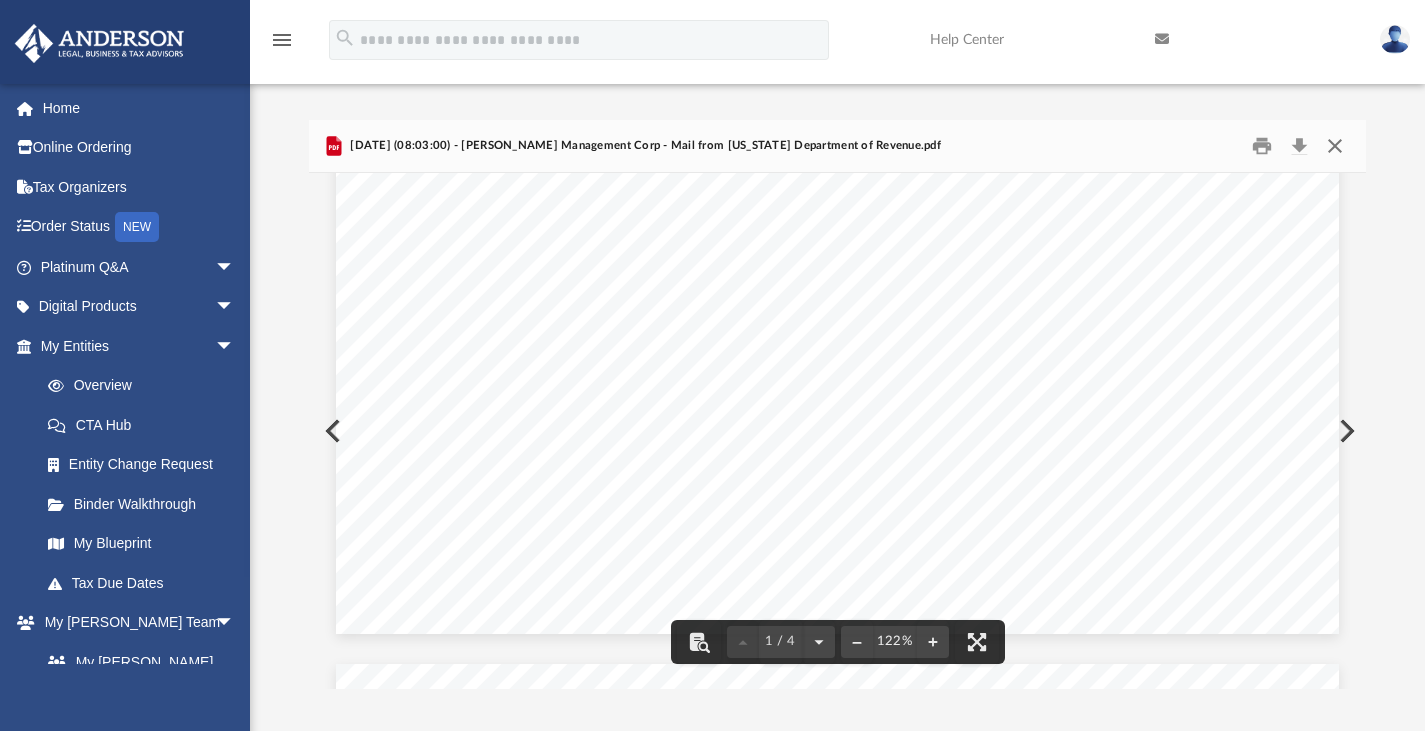 click at bounding box center (1335, 145) 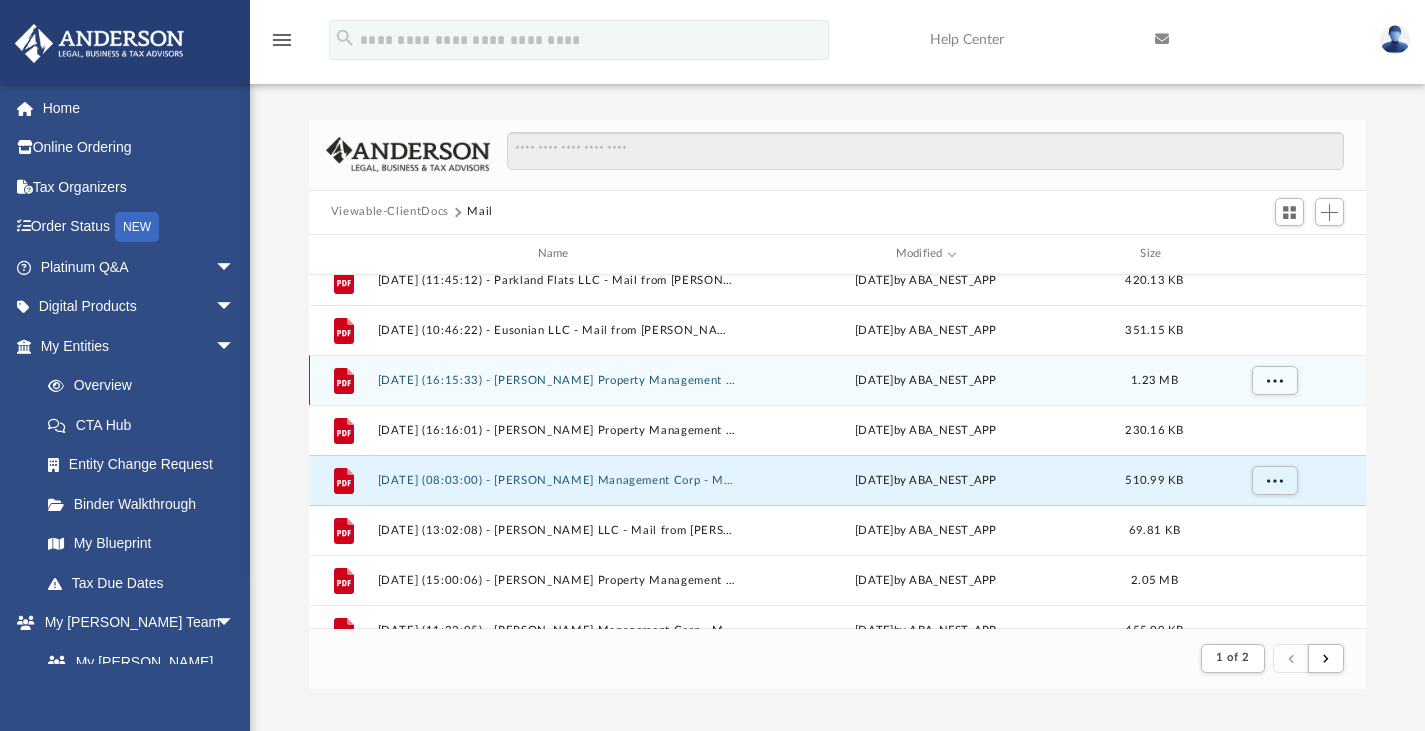 scroll, scrollTop: 812, scrollLeft: 0, axis: vertical 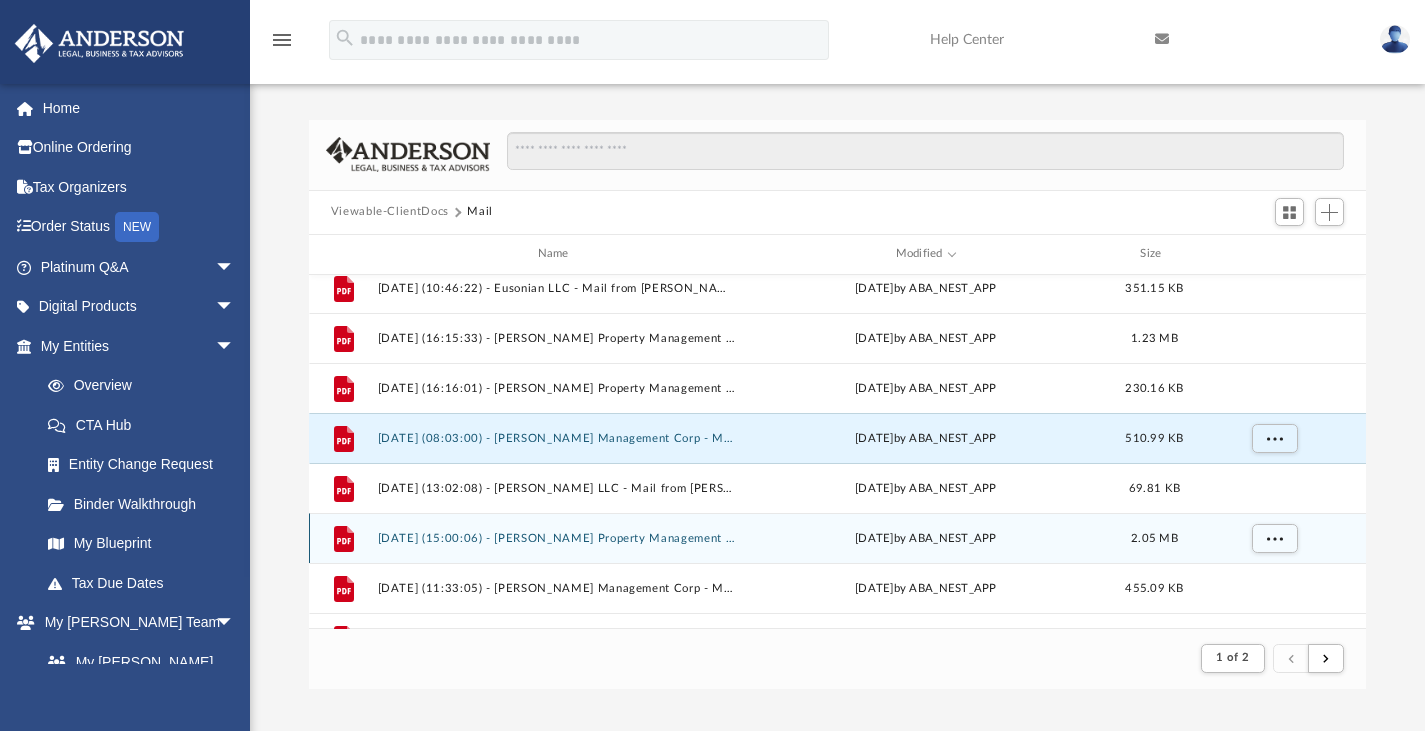 click on "2025.05.05 (15:00:06) - Hugh Mar Property Management LLC - Mail from HUGH MAR PROPERTY MANAGEMENT LLC.pdf" at bounding box center (557, 537) 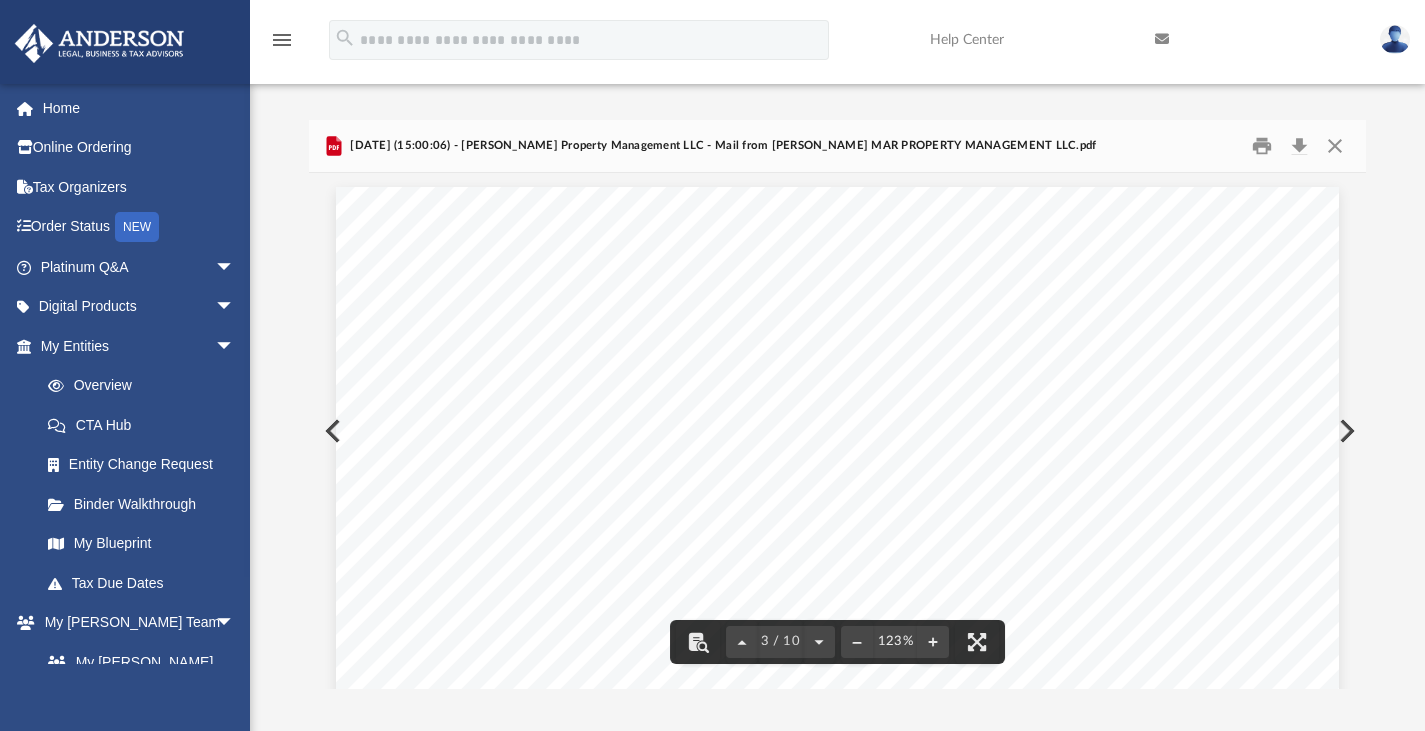 scroll, scrollTop: 920, scrollLeft: 0, axis: vertical 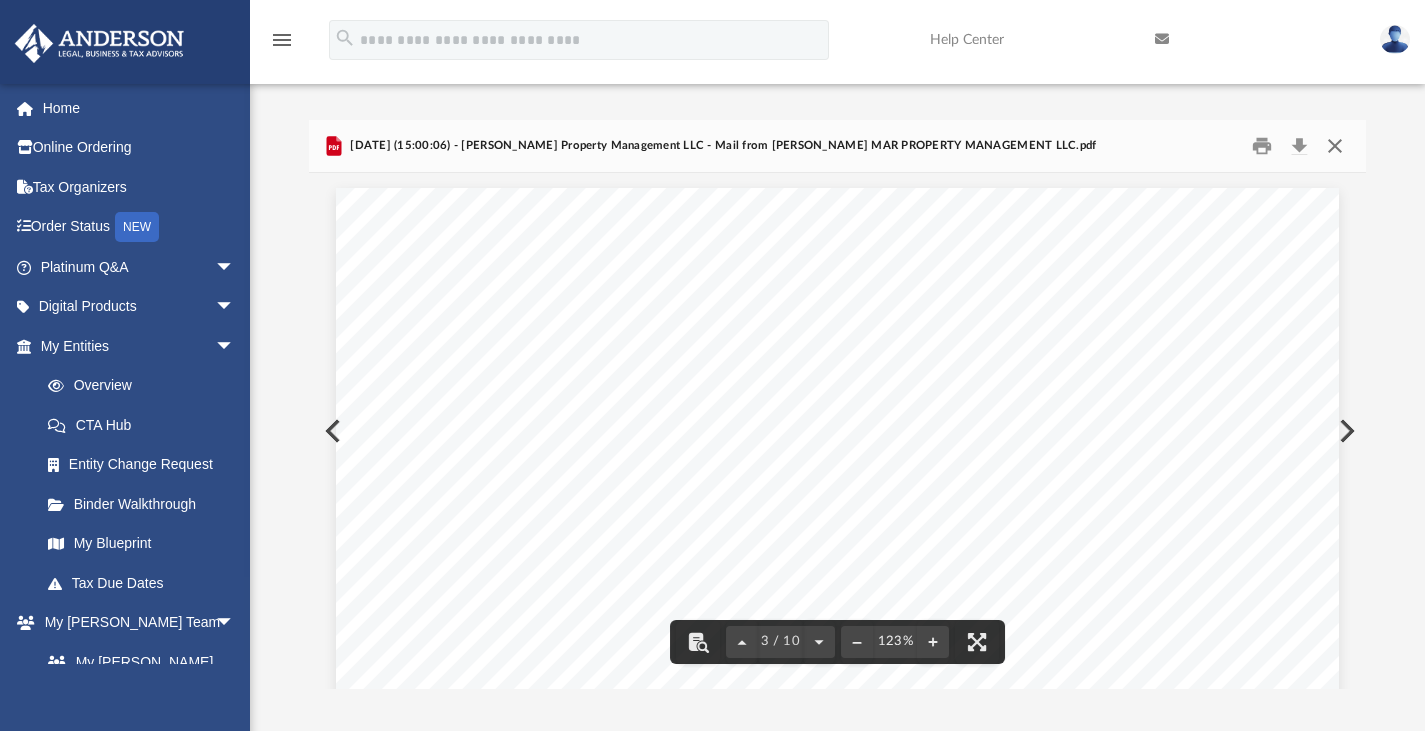 click at bounding box center [1335, 145] 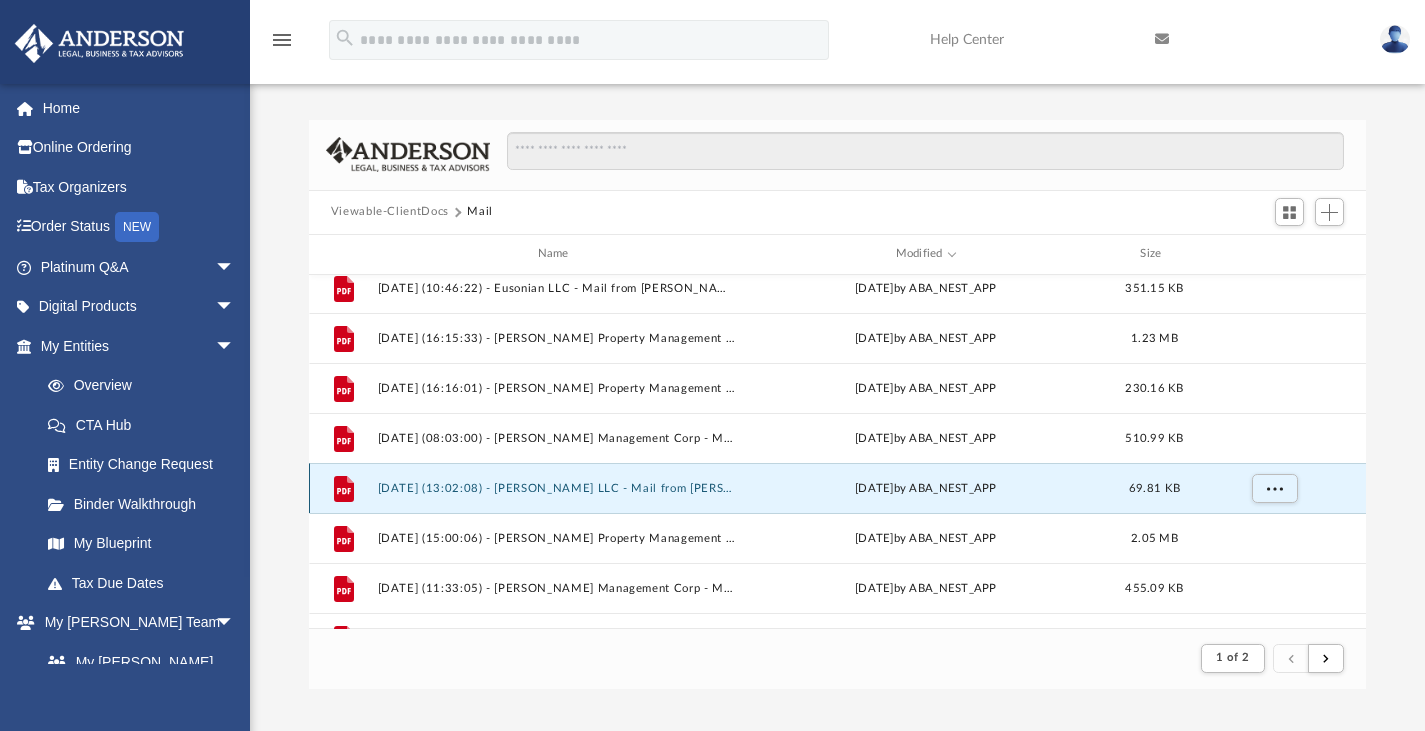 click on "2025.05.06 (13:02:08) - Hugh Vaq LLC - Mail from HUGH VAQ, LLC SANDPEARL LAND TRUST.pdf" at bounding box center (557, 487) 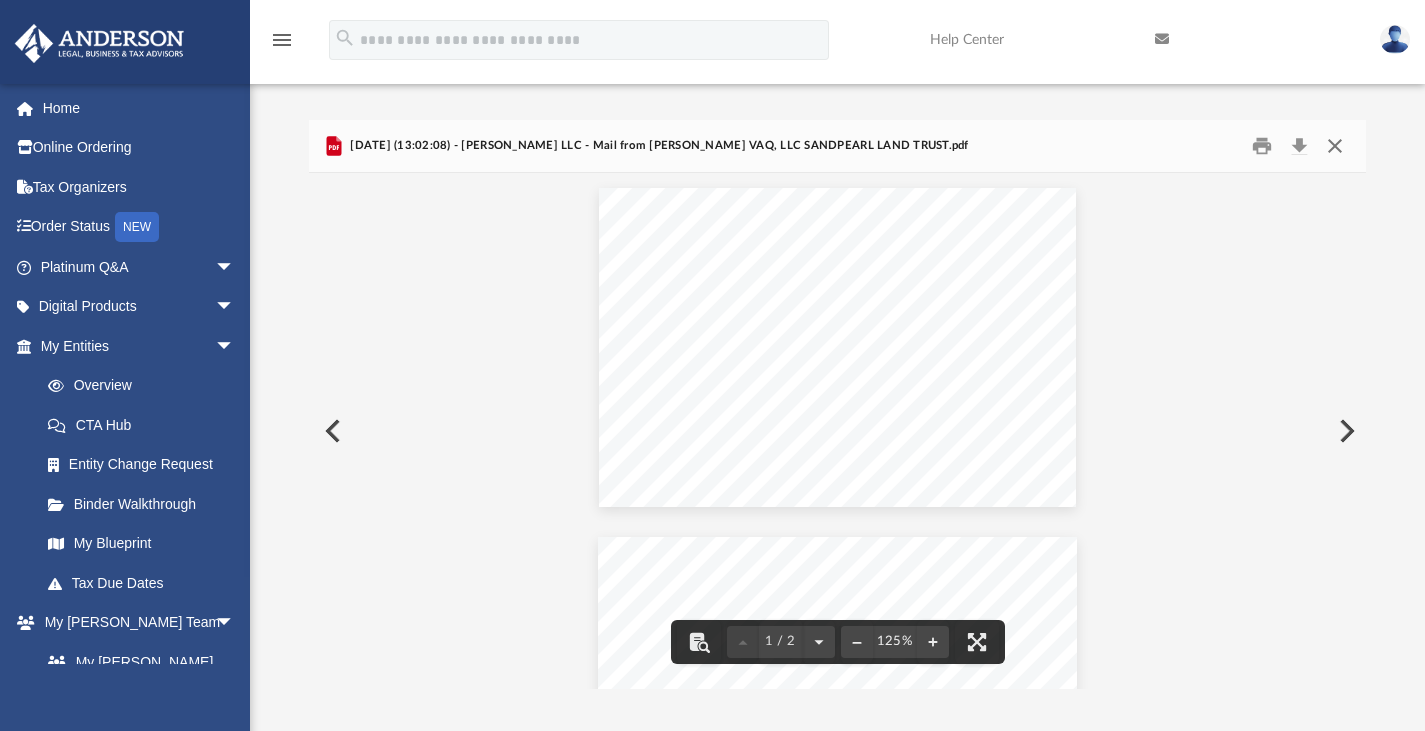 click at bounding box center (1335, 145) 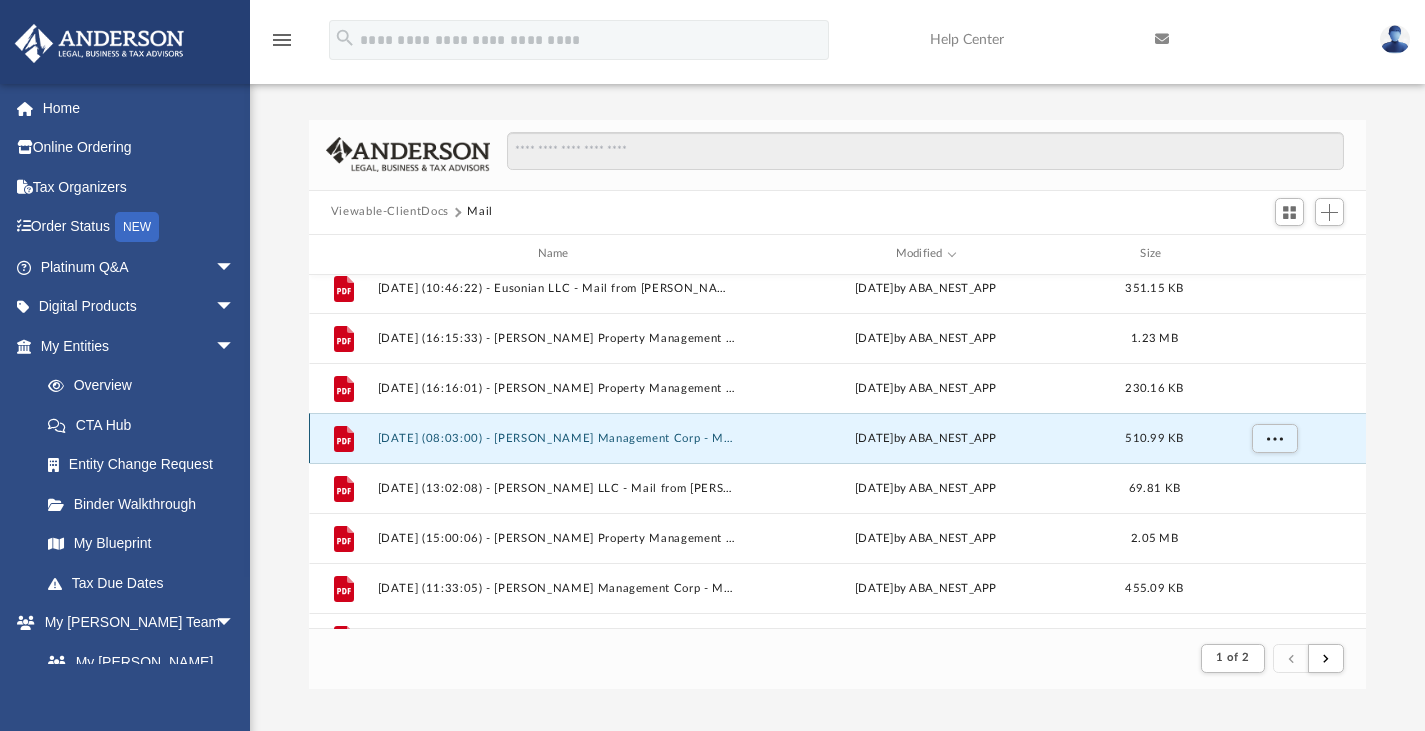click on "2025.05.08 (08:03:00) - Hugh Management Corp - Mail from Florida Department of Revenue.pdf" at bounding box center (557, 437) 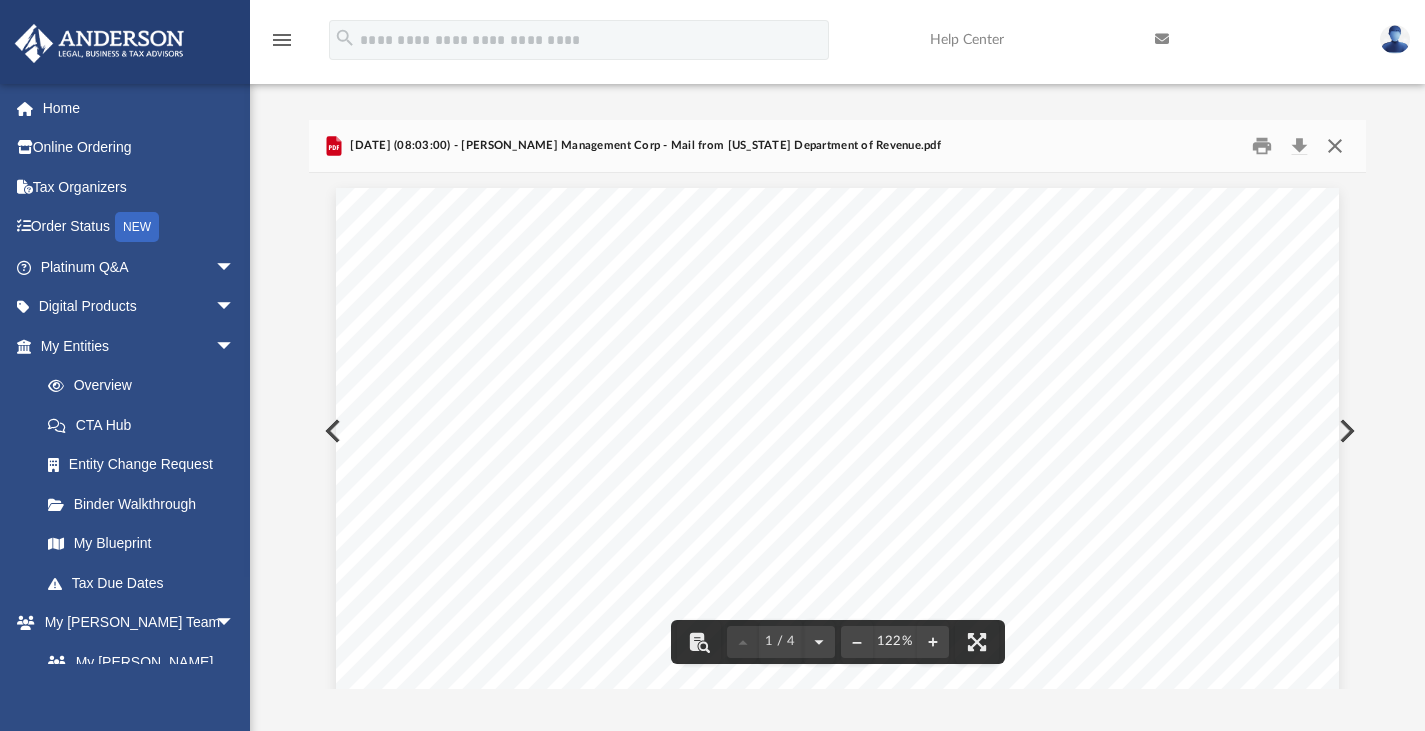 click at bounding box center (1335, 145) 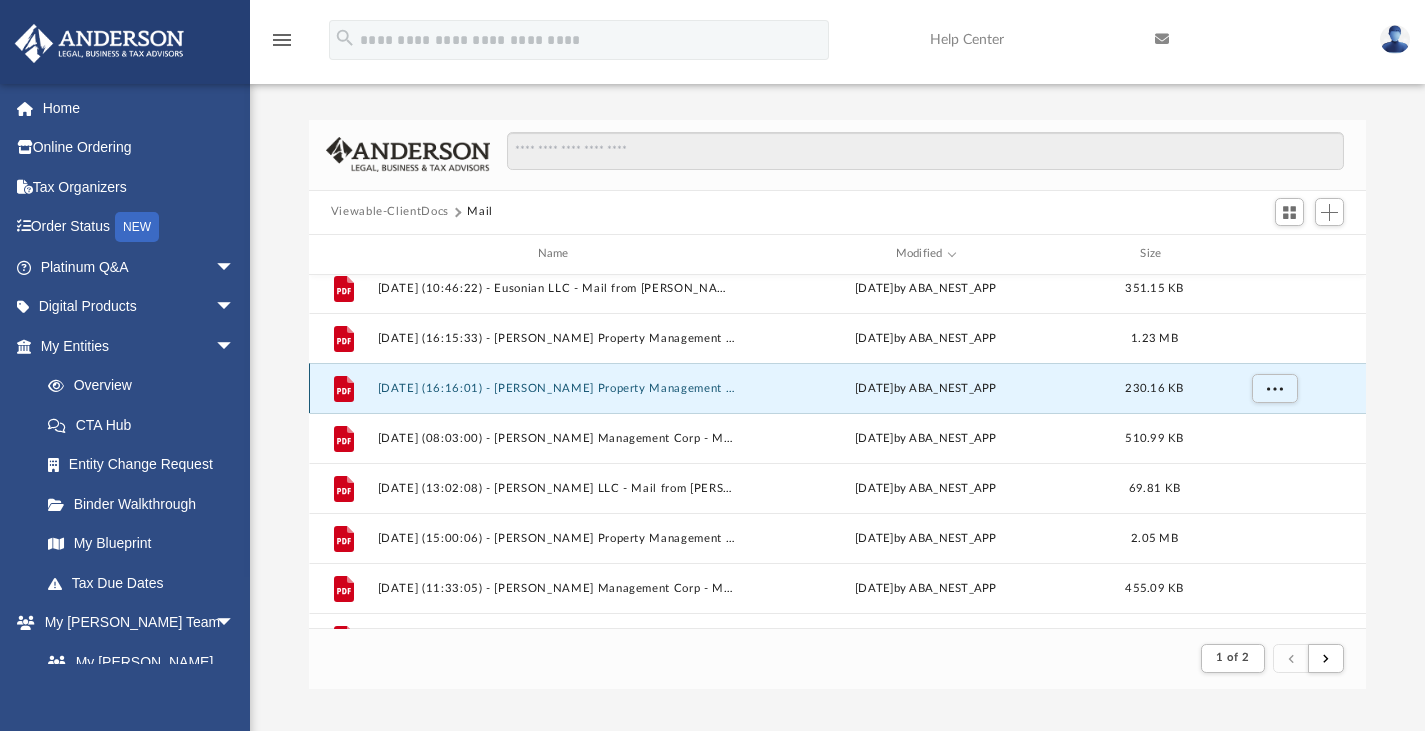 click on "2025.05.16 (16:16:01) - Hugh Mar Property Management LLC - Mail from City of Tampa Utilities.pdf" at bounding box center [557, 387] 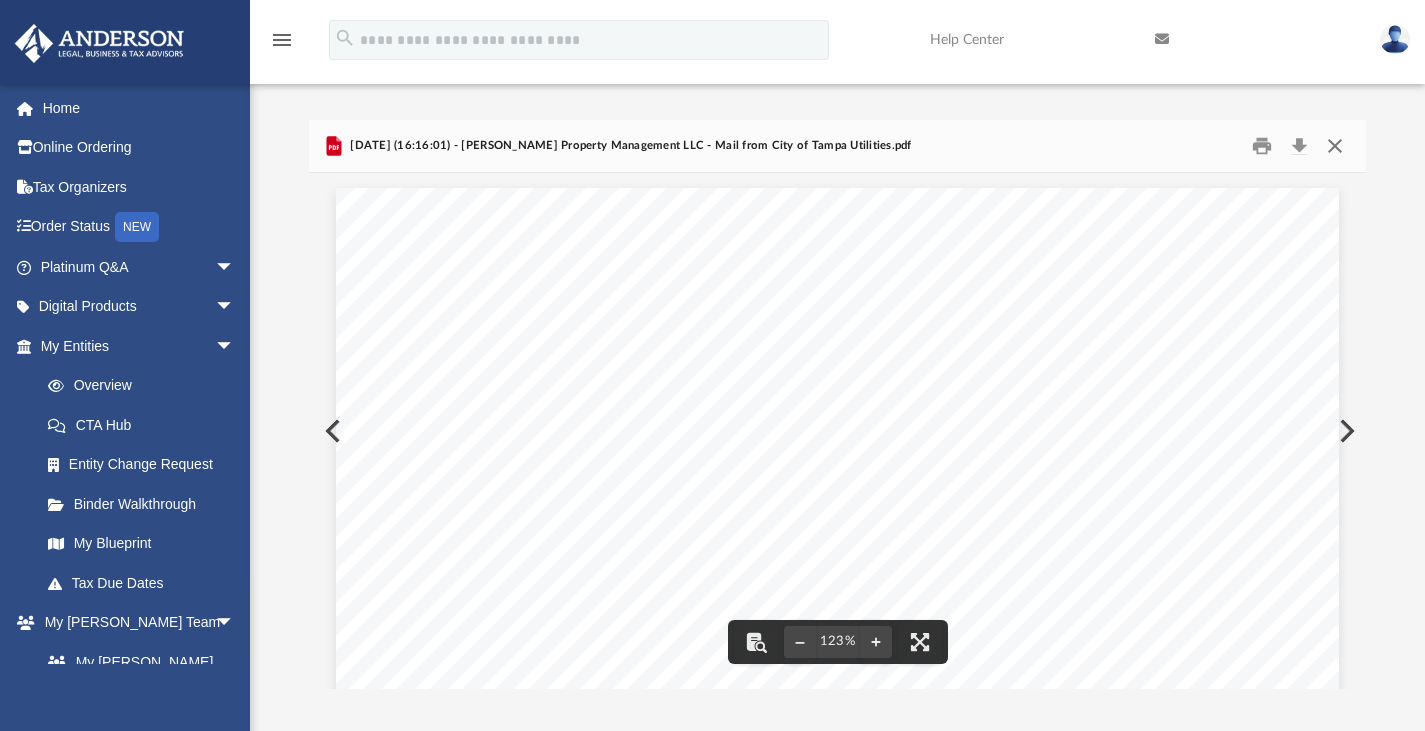 click at bounding box center (1335, 145) 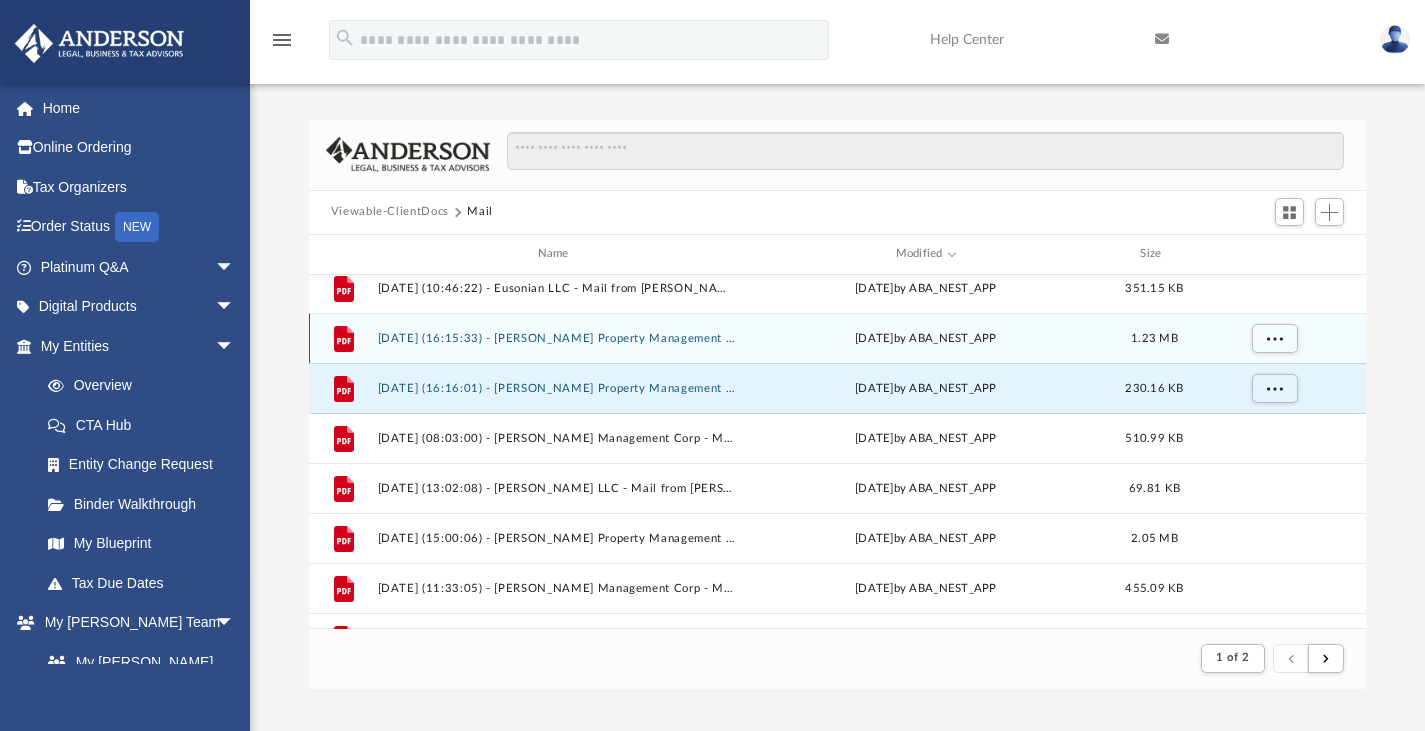 click on "2025.05.30 (16:15:33) - Hugh Mar Property Management LLC - Mail from HUGH MAR PROPERTY MANAGEMENT LLC.pdf" at bounding box center (557, 337) 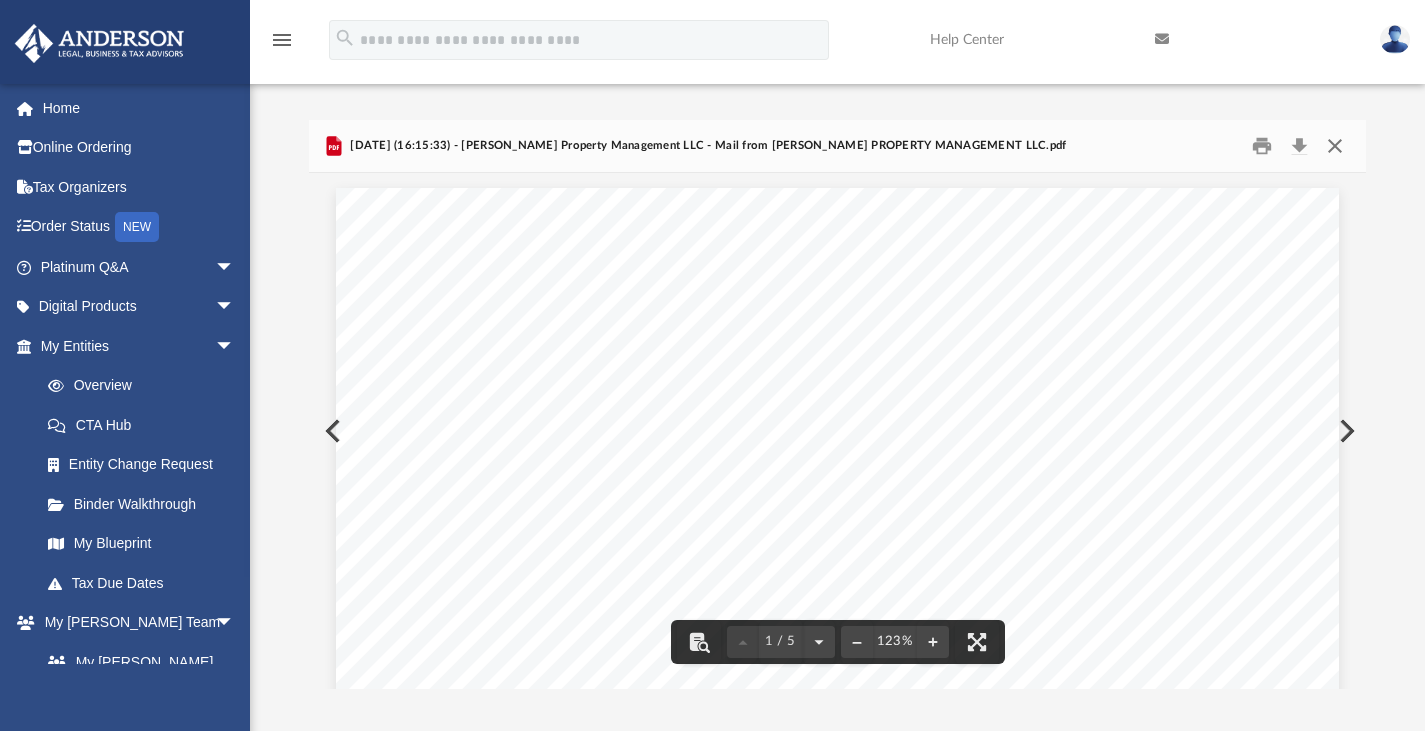click at bounding box center (1335, 145) 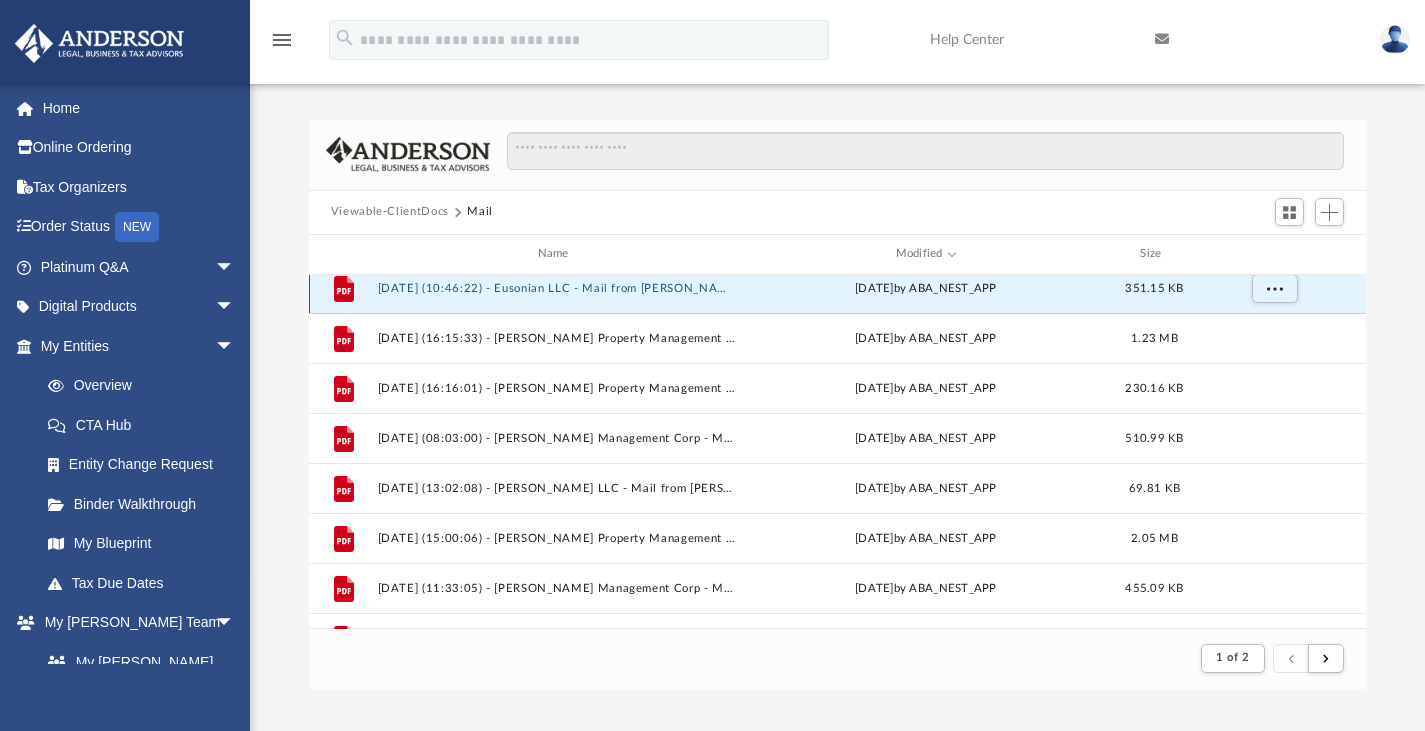 scroll, scrollTop: 800, scrollLeft: 0, axis: vertical 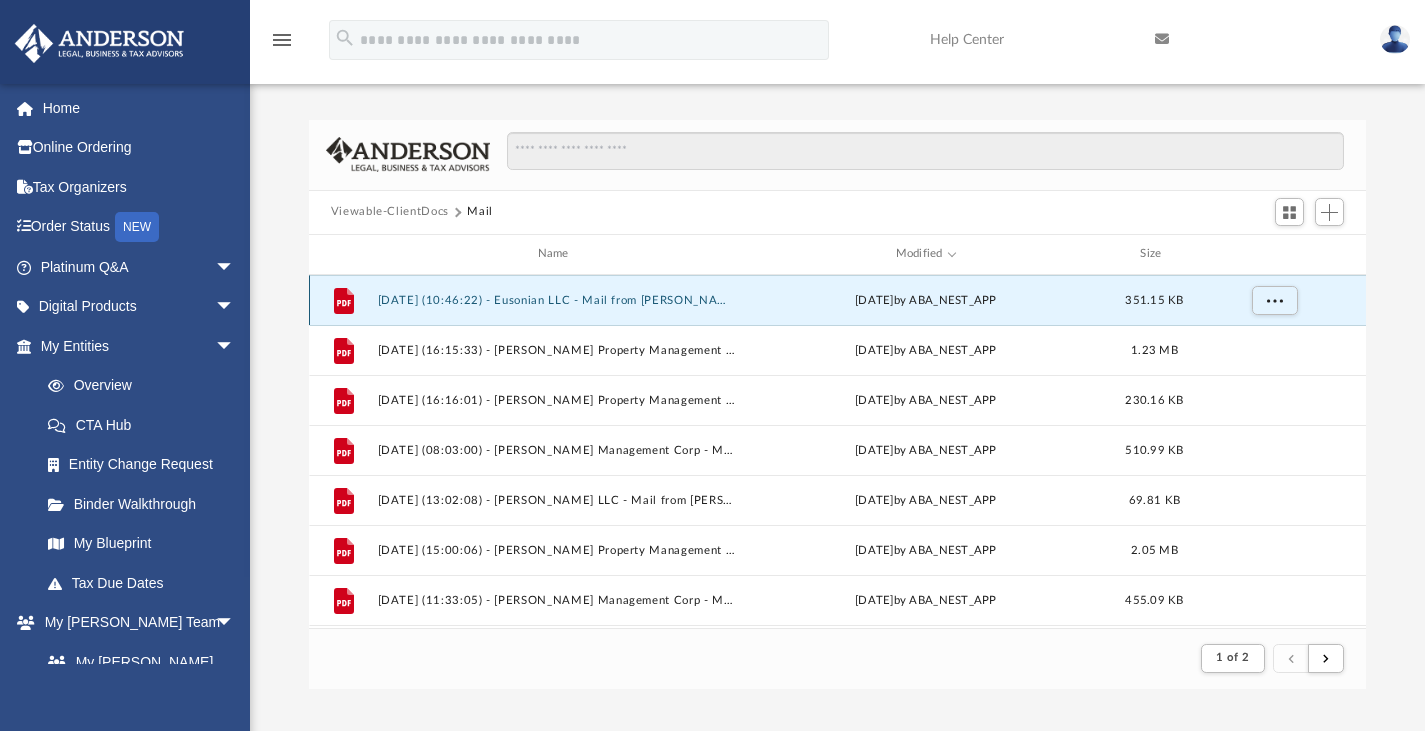 click on "File 2025.06.03 (10:46:22) - Eusonian LLC - Mail from Laura S. Miller.pdf Tue Jun 3 2025  by ABA_NEST_APP 351.15 KB" at bounding box center [838, 300] 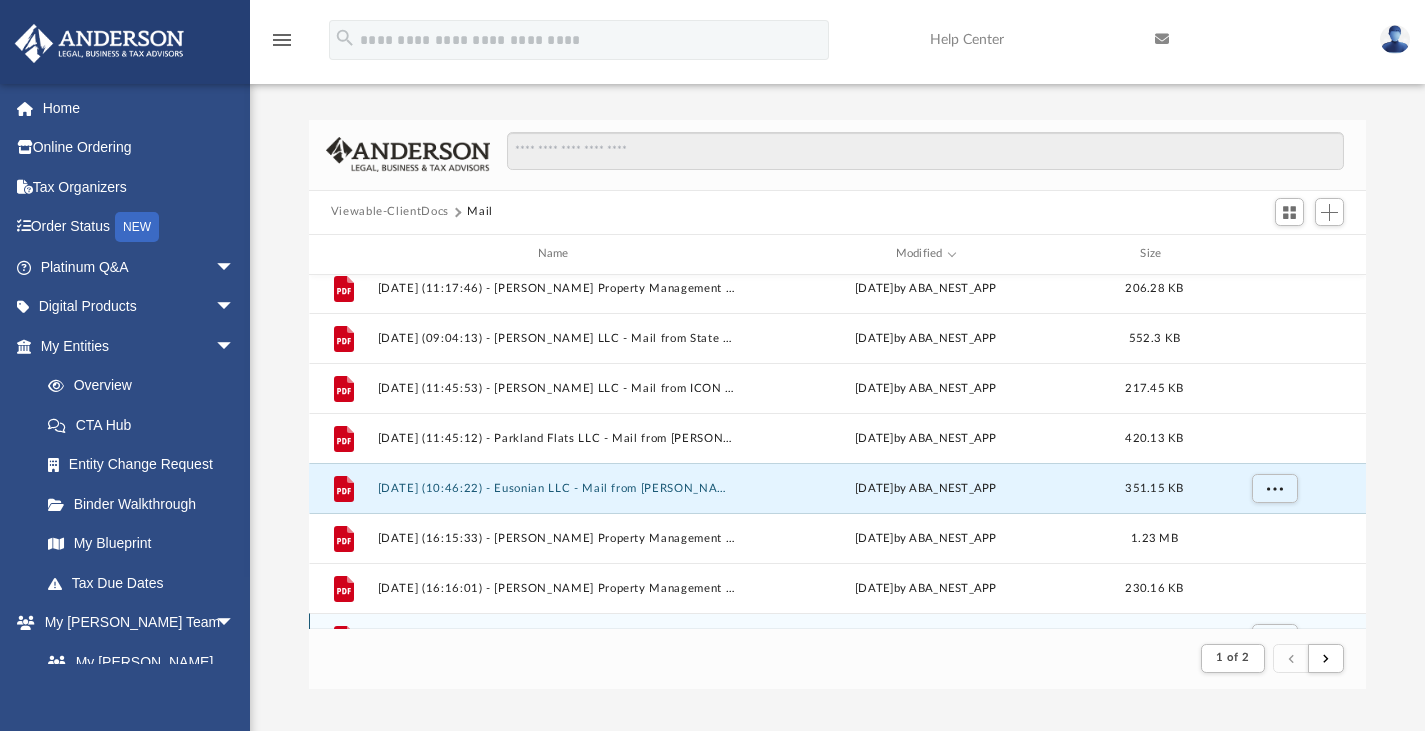 scroll, scrollTop: 581, scrollLeft: 0, axis: vertical 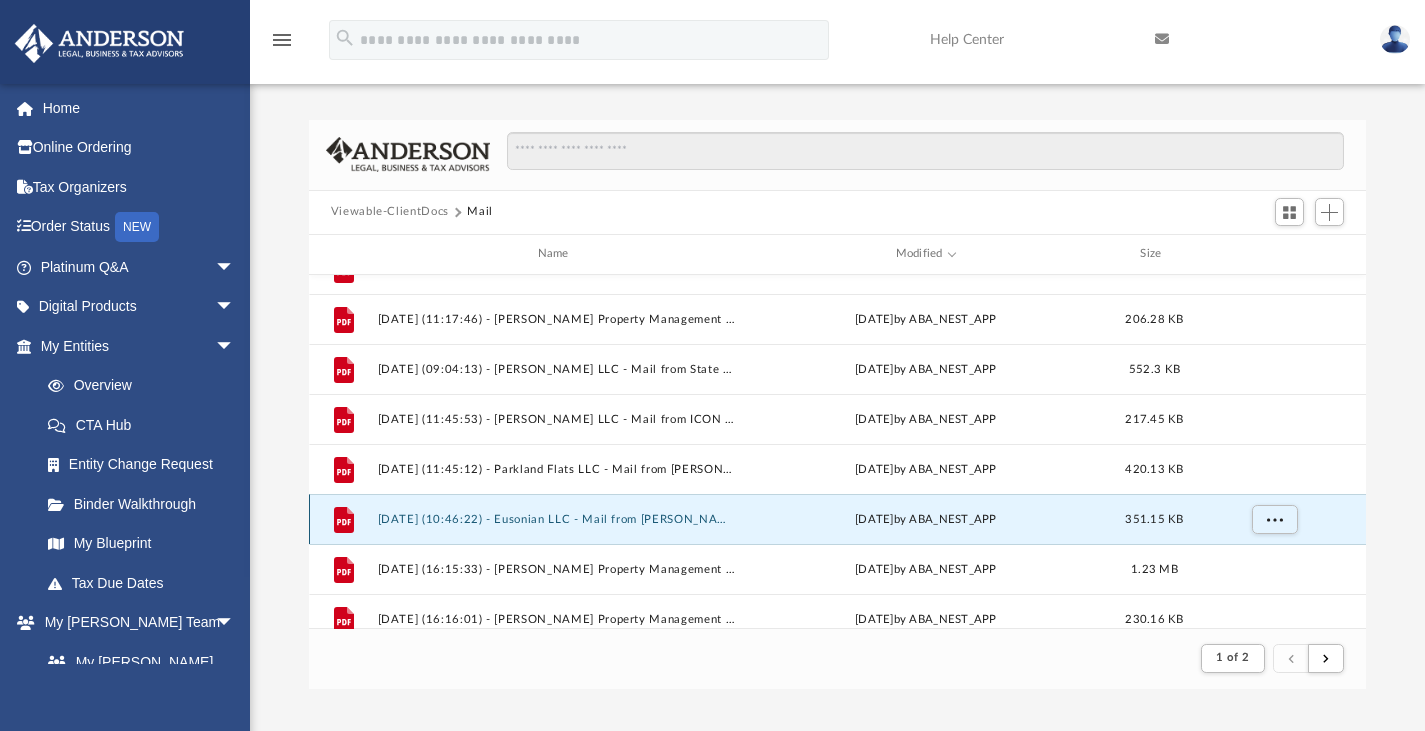 click on "2025.06.03 (10:46:22) - Eusonian LLC - Mail from Laura S. Miller.pdf" at bounding box center [557, 518] 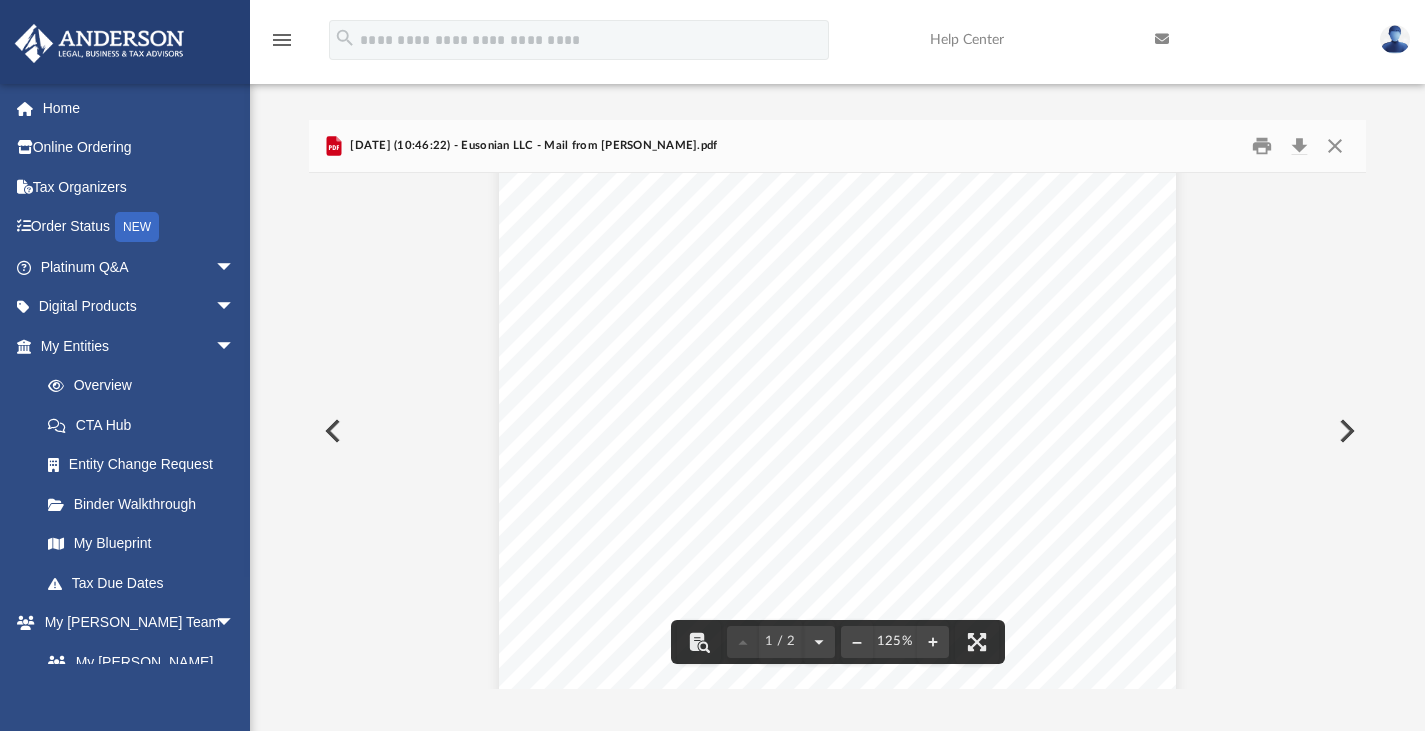 scroll, scrollTop: 43, scrollLeft: 0, axis: vertical 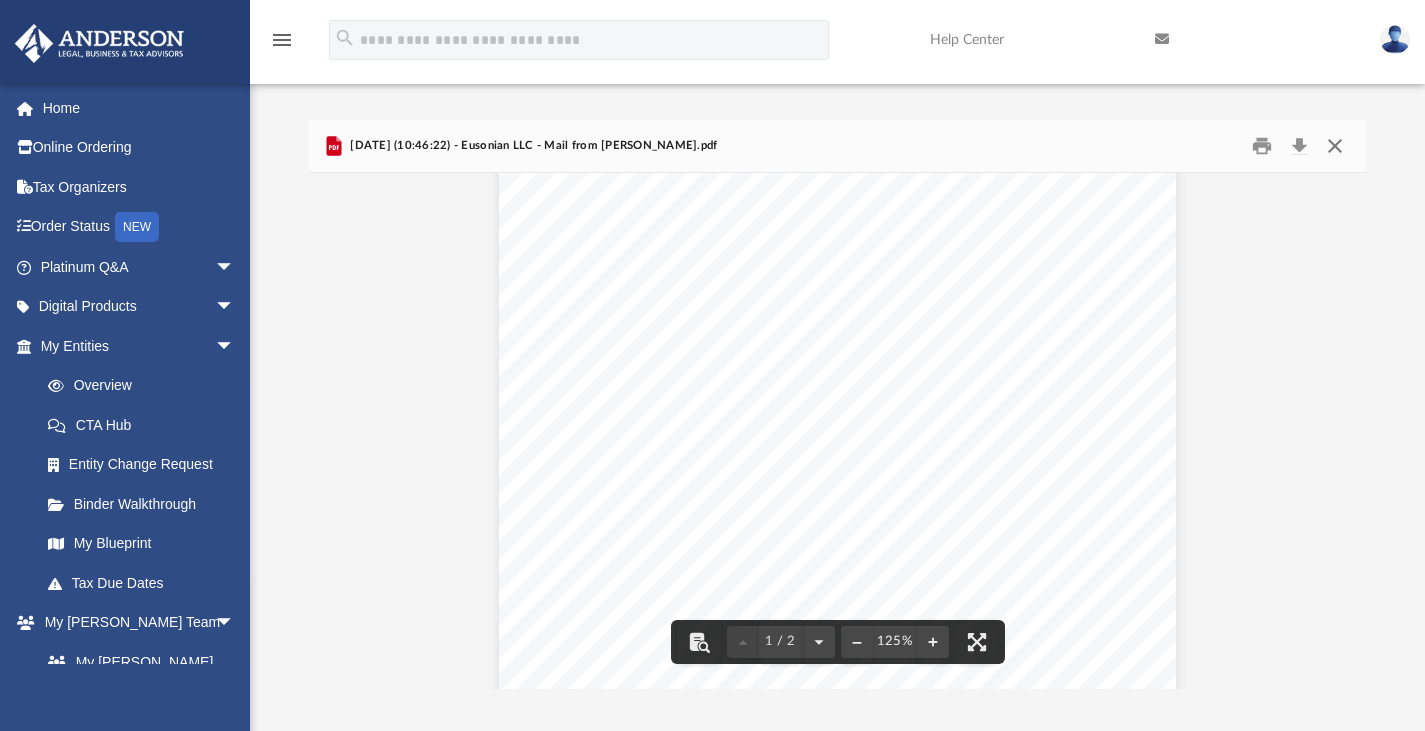 click at bounding box center (1335, 145) 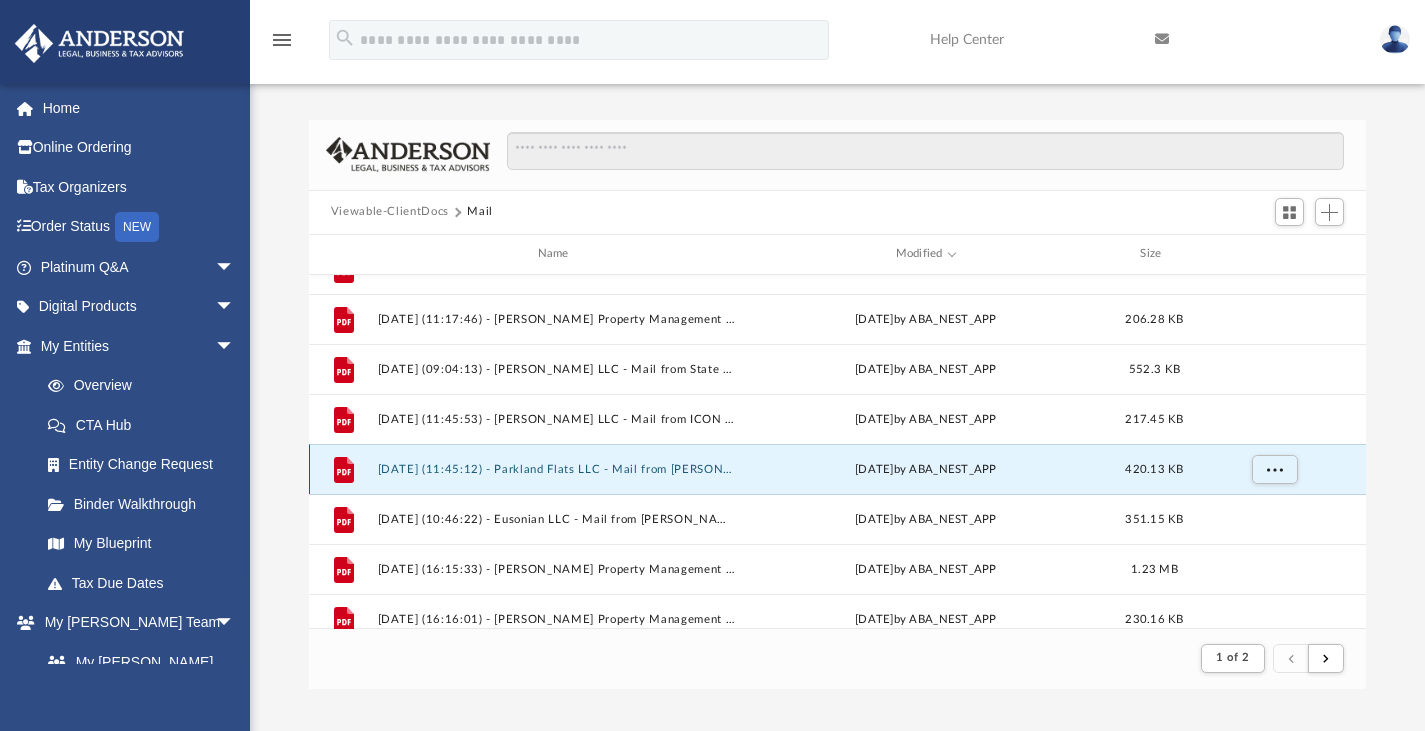 click on "2025.06.03 (11:45:12) - Parkland Flats LLC - Mail from Bob Henriquez, CFA.pdf" at bounding box center [557, 468] 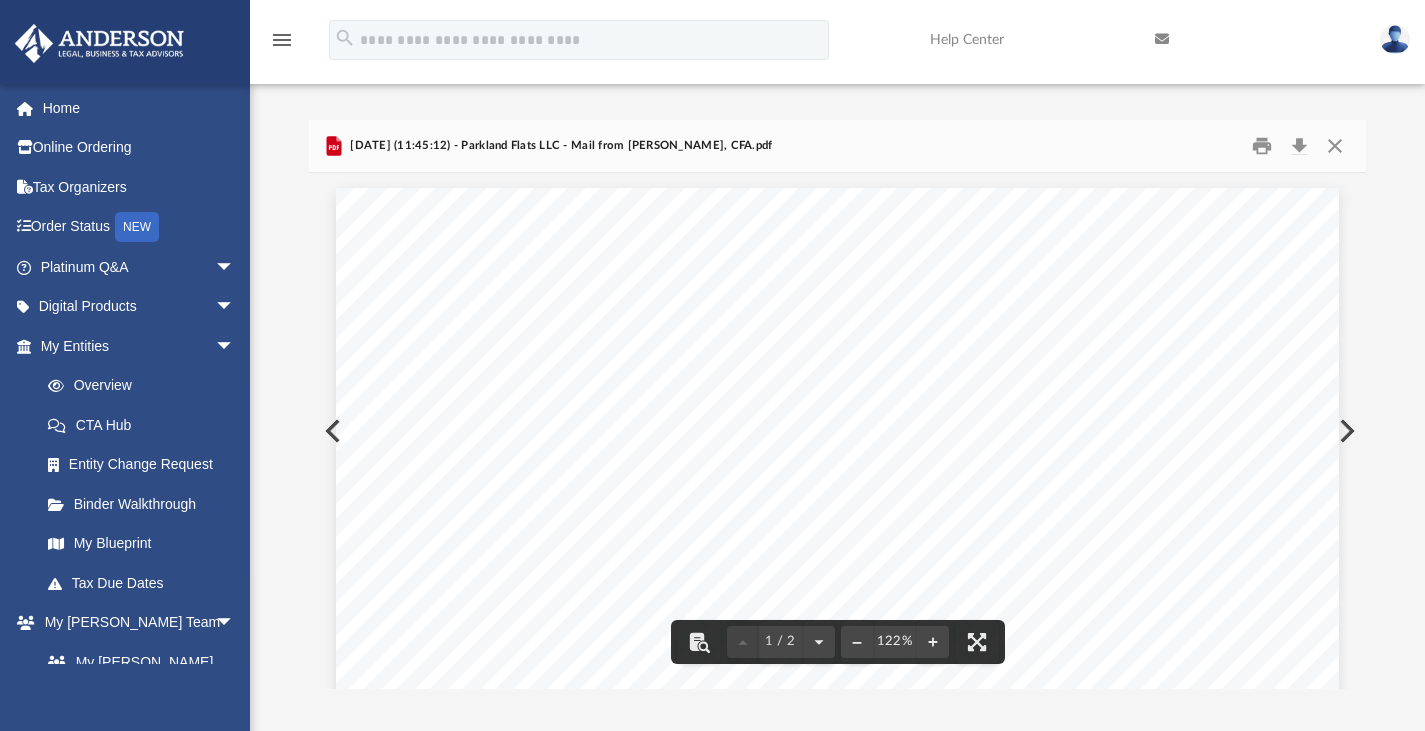 scroll, scrollTop: 0, scrollLeft: 0, axis: both 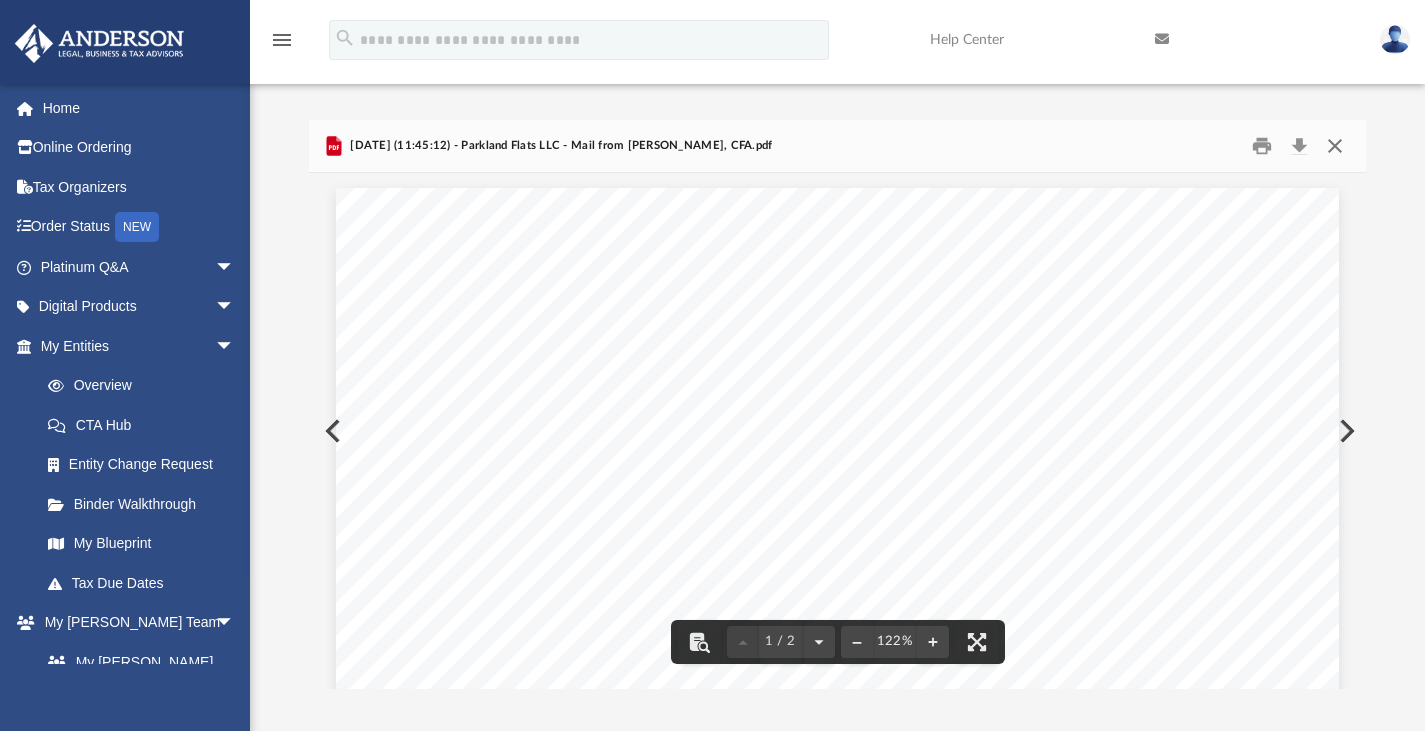 click at bounding box center (1335, 145) 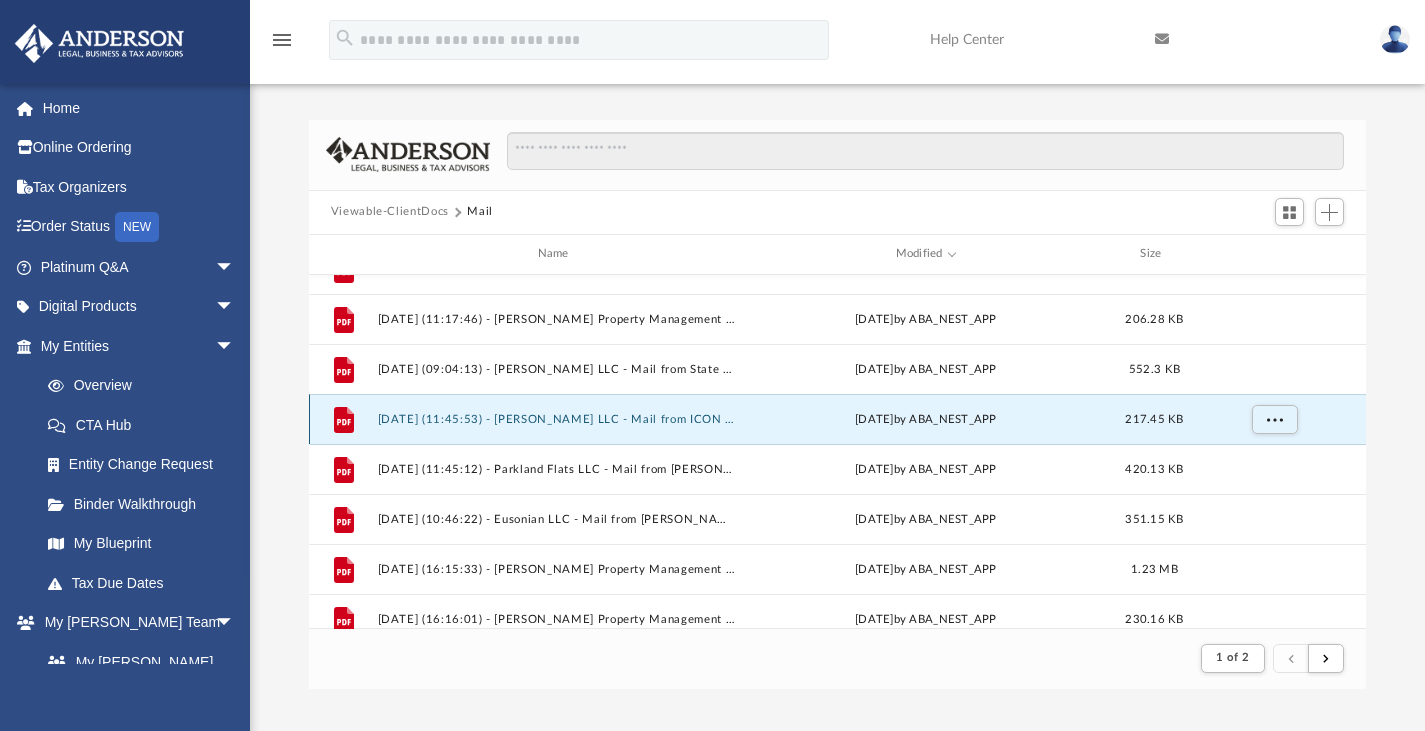 click on "2025.06.03 (11:45:53) - Hugh Vaq LLC - Mail from ICON Management Services Florida LLC.pdf" at bounding box center (557, 418) 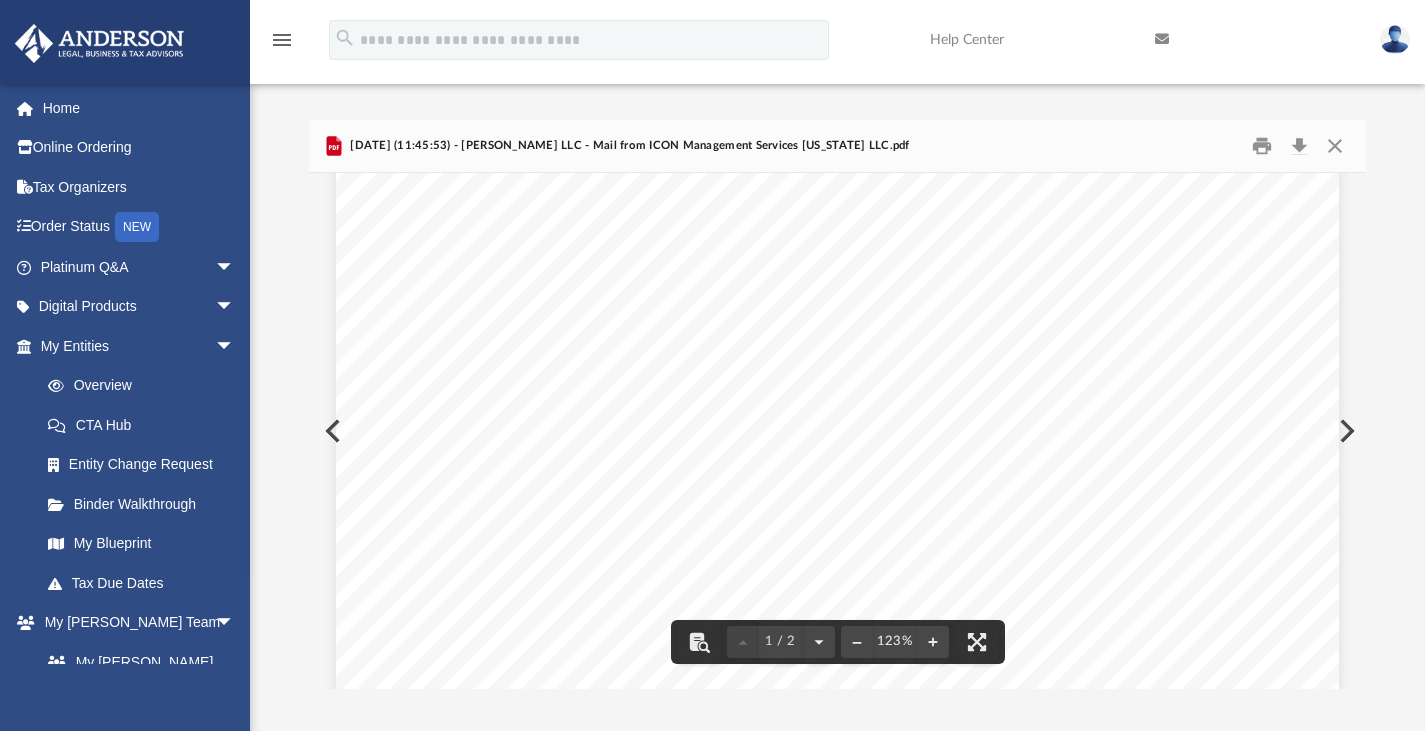 scroll, scrollTop: 0, scrollLeft: 0, axis: both 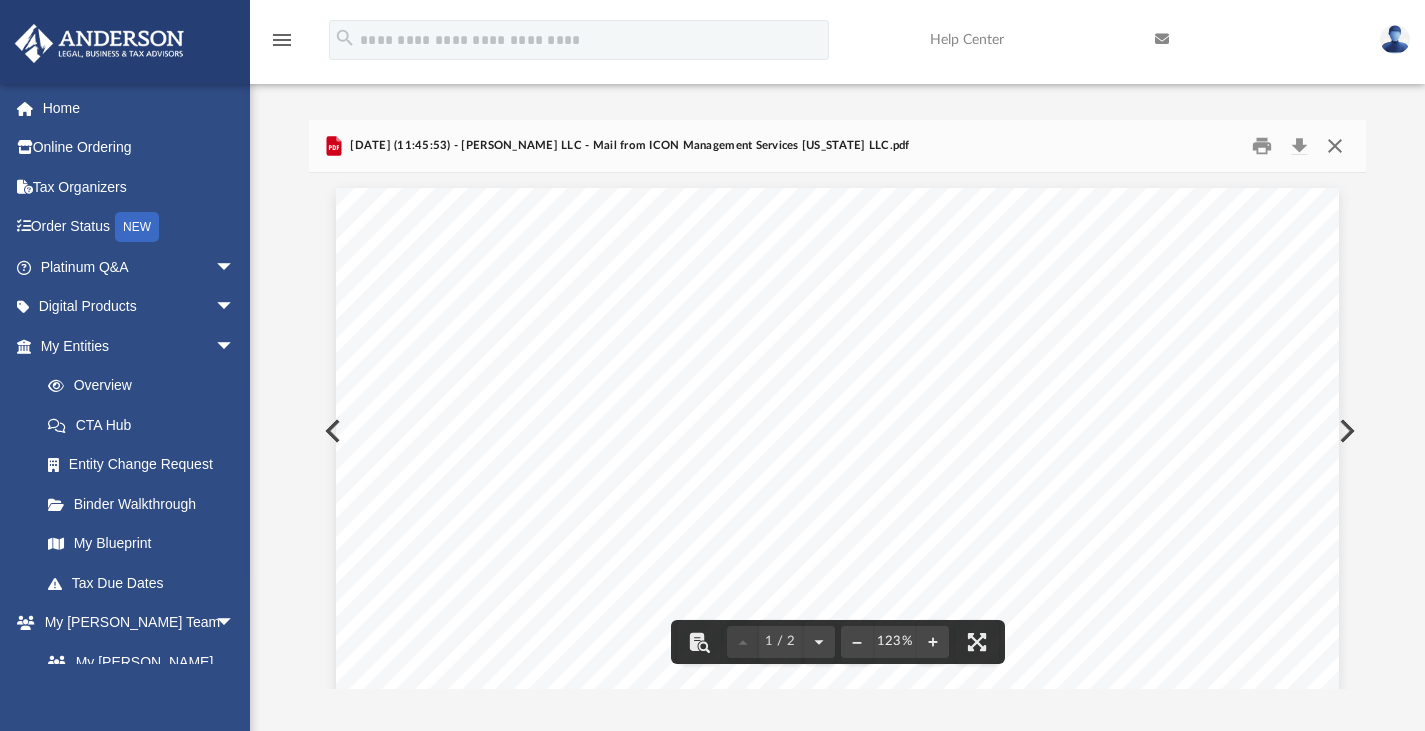 click at bounding box center [1335, 145] 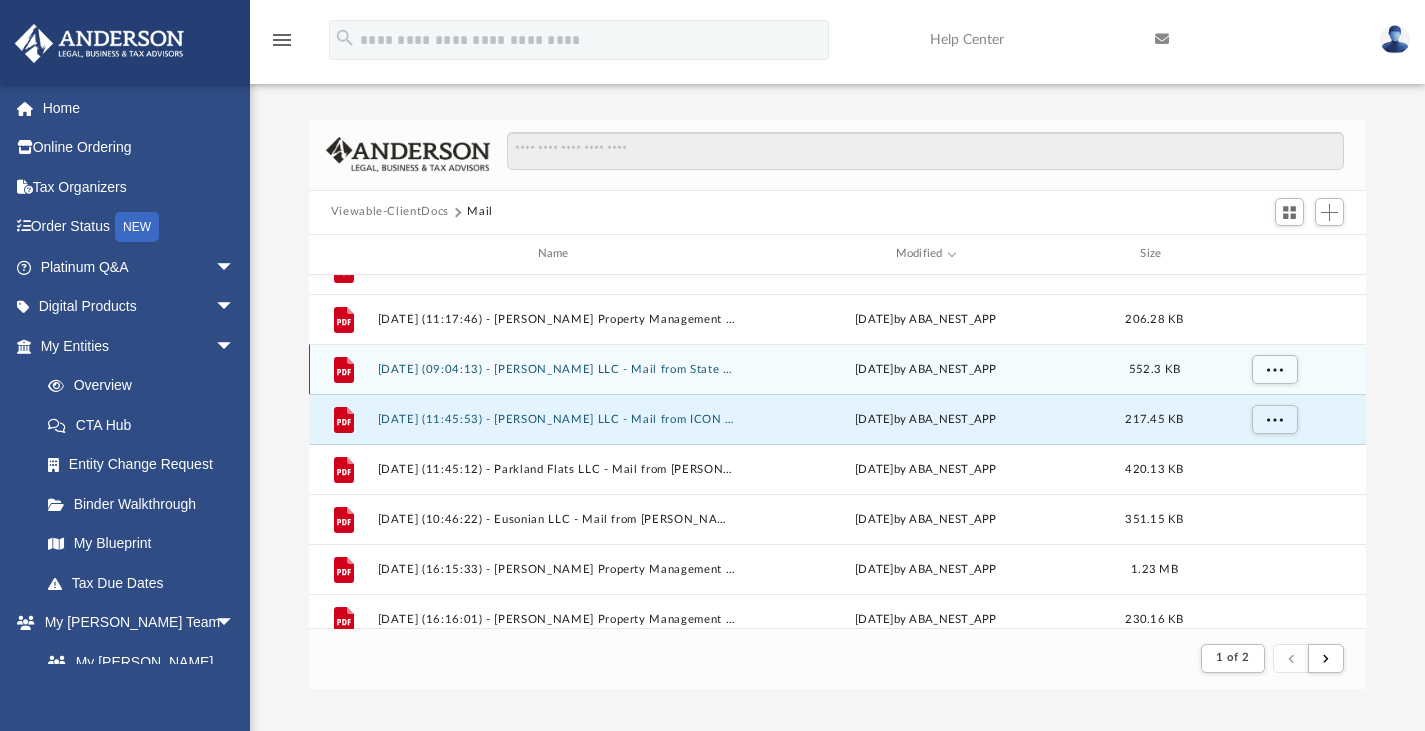 click on "2025.06.05 (09:04:13) - Hugh Vaq LLC - Mail from State of Florida Department of Business and Professional Regulation.pdf" at bounding box center (557, 368) 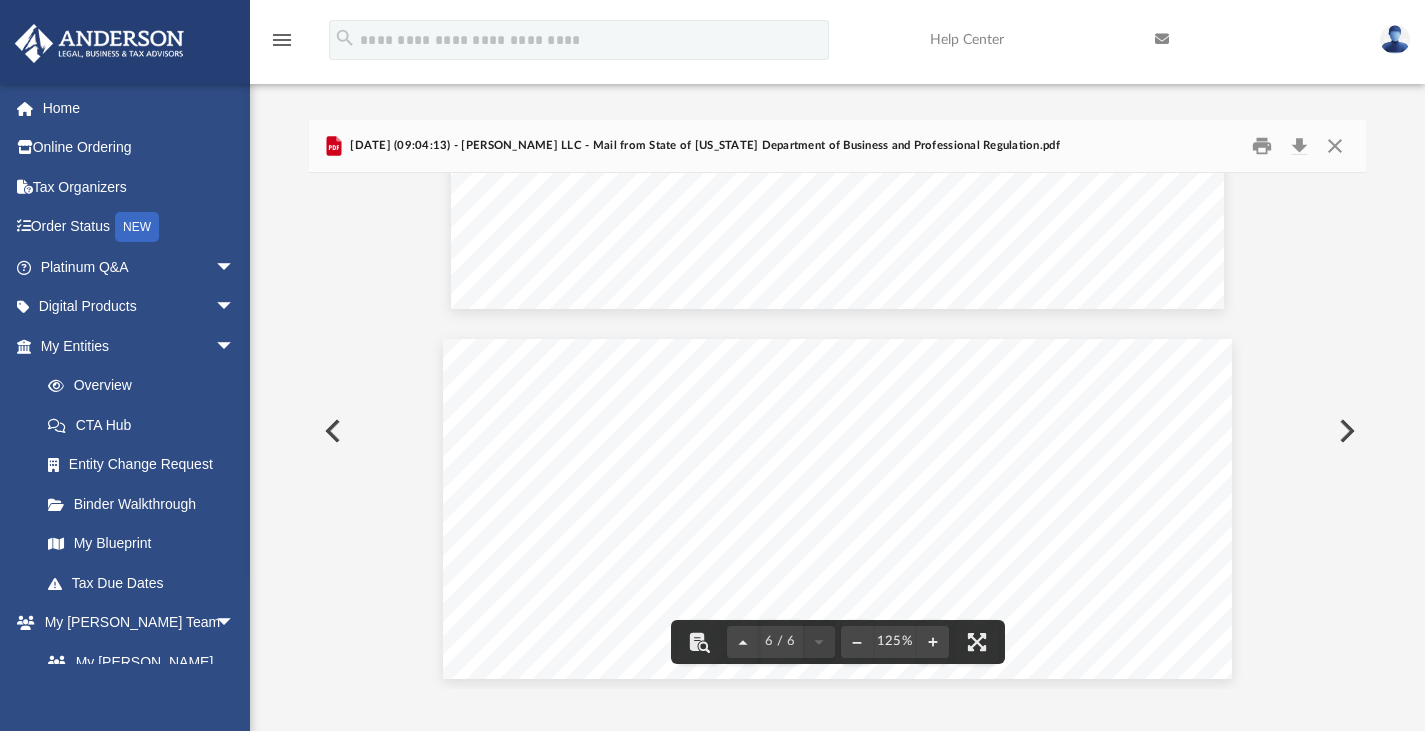 scroll, scrollTop: 3857, scrollLeft: 0, axis: vertical 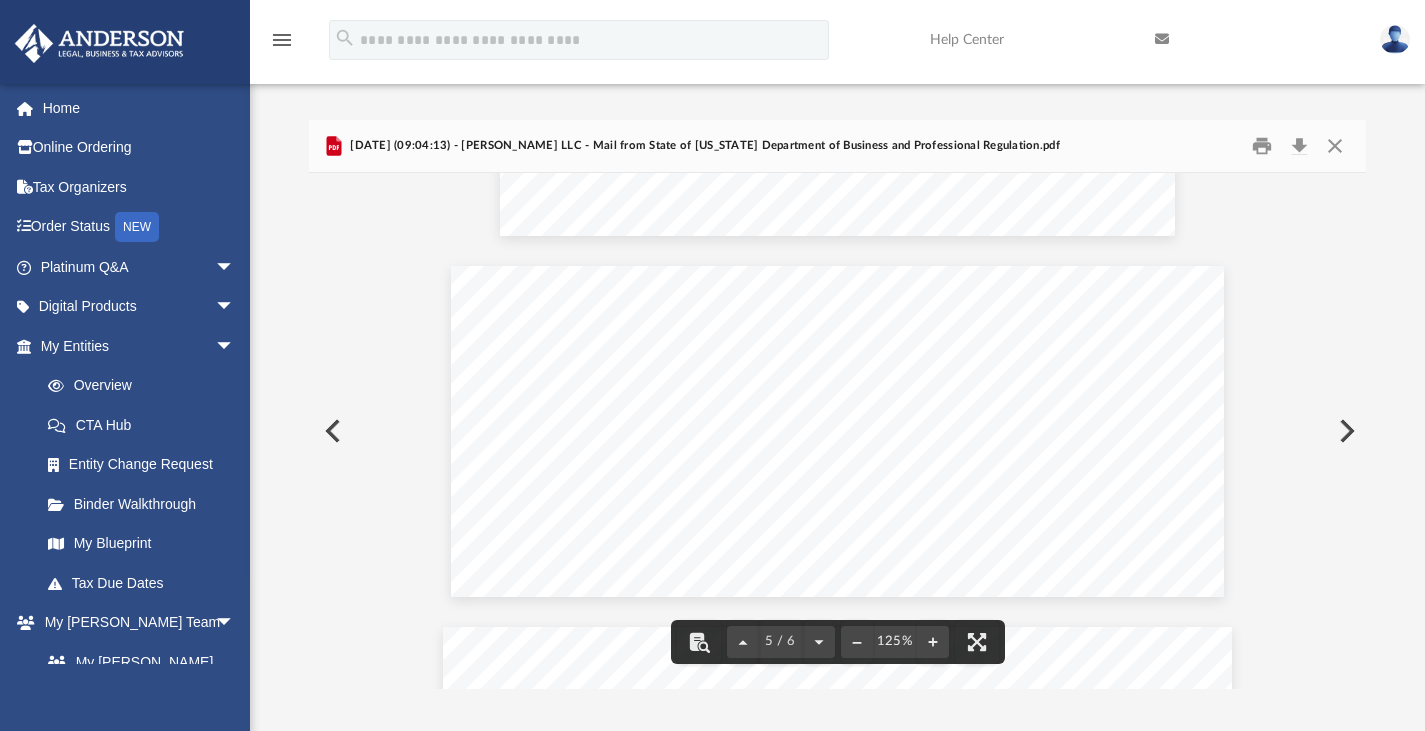 click at bounding box center [1345, 431] 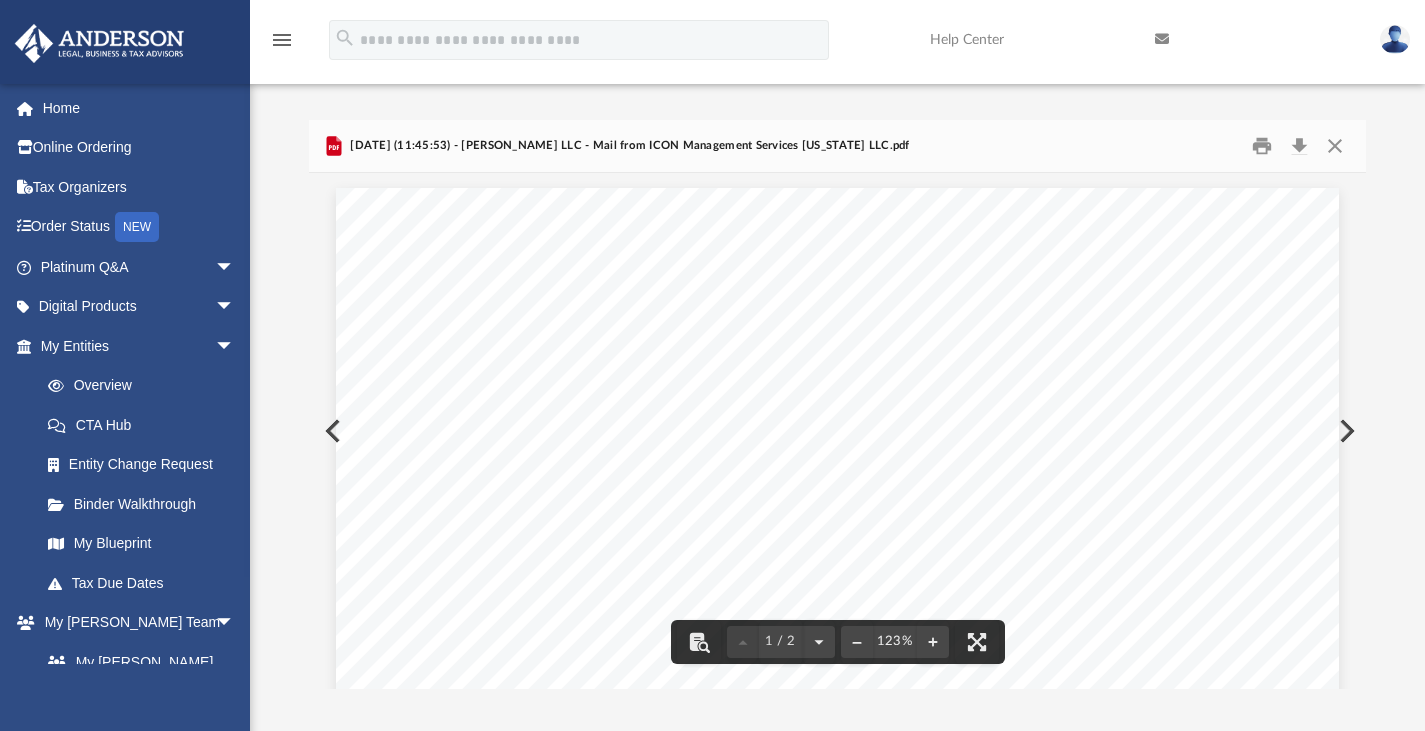click at bounding box center [837, 836] 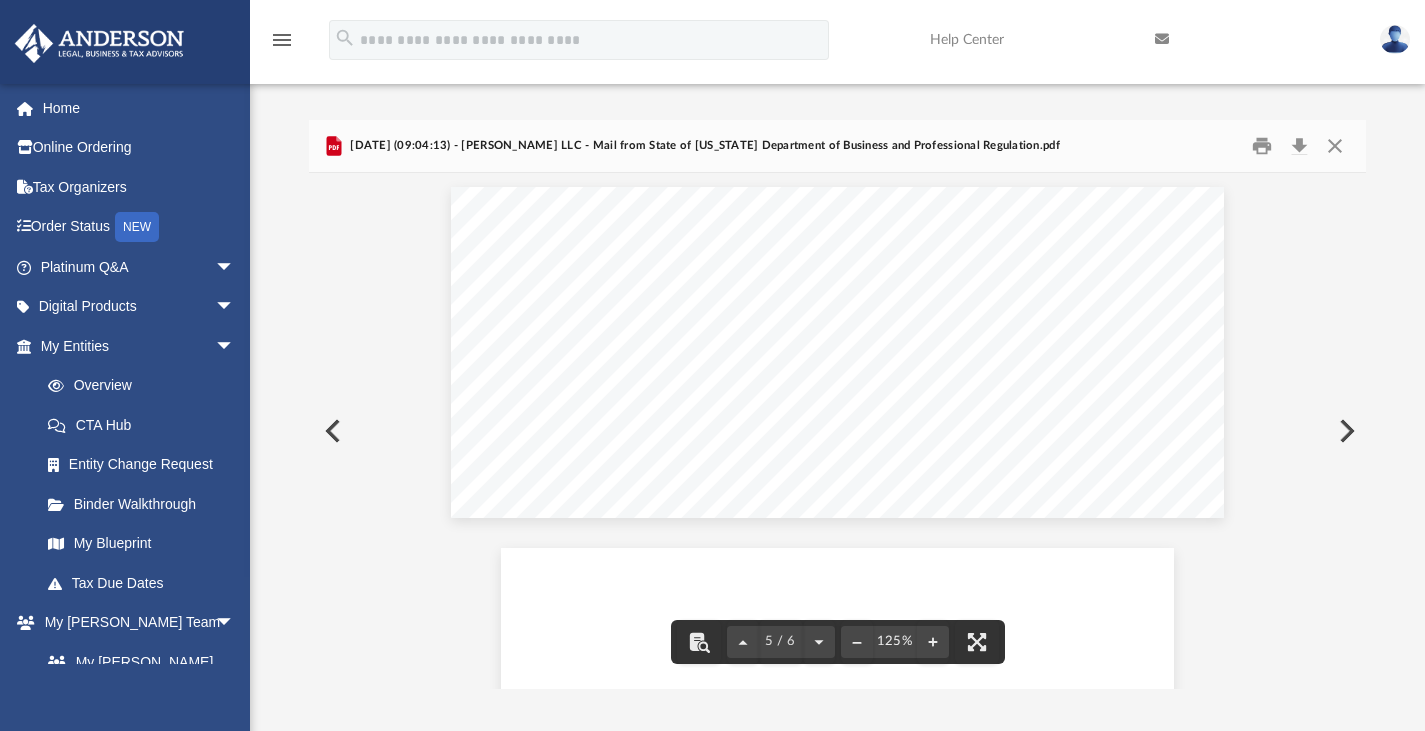 scroll, scrollTop: 3642, scrollLeft: 0, axis: vertical 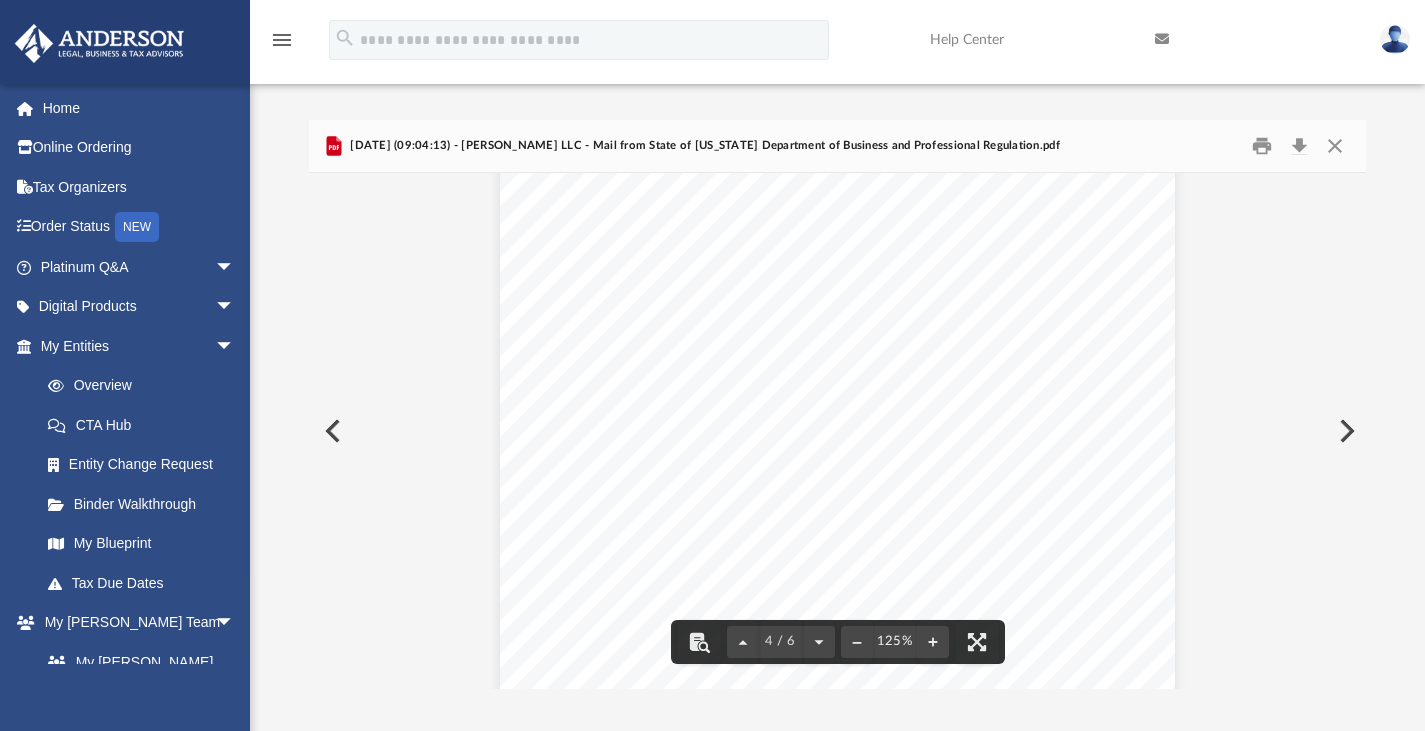 drag, startPoint x: 832, startPoint y: 268, endPoint x: 950, endPoint y: 267, distance: 118.004234 